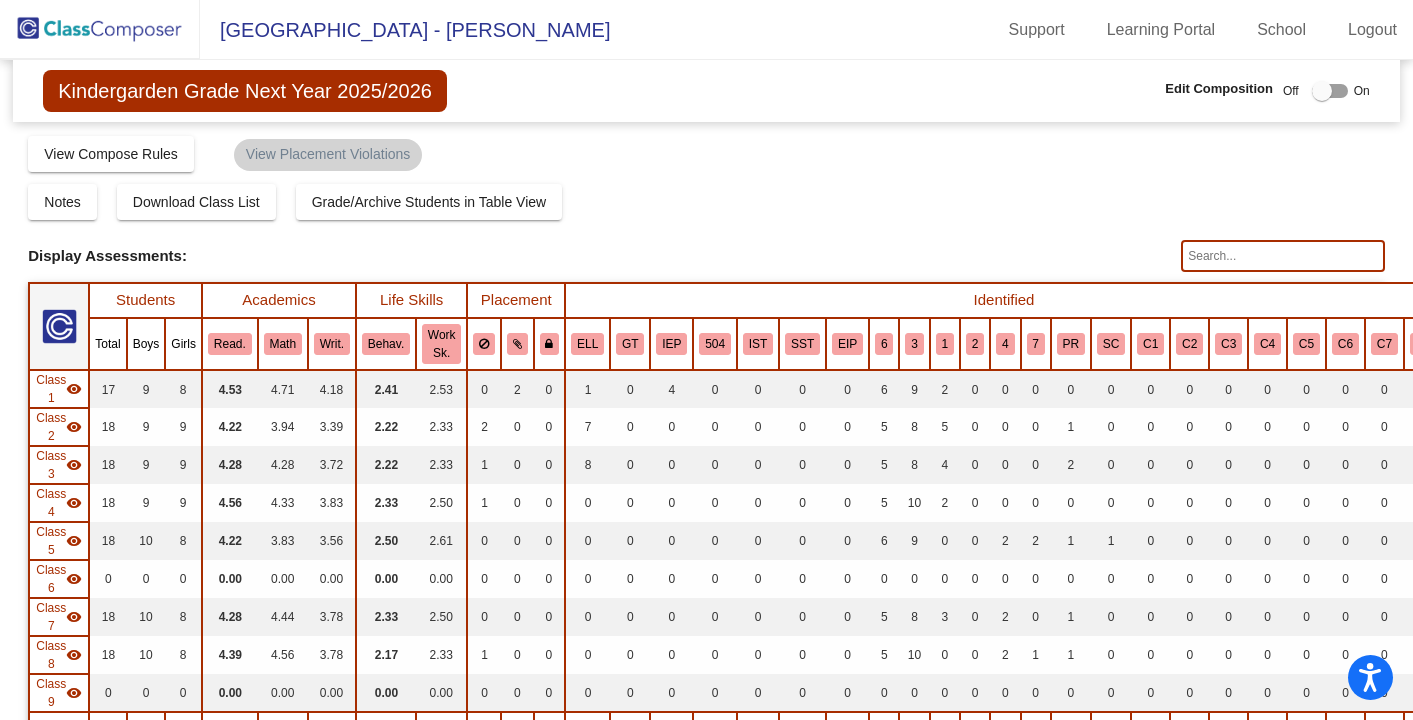 scroll, scrollTop: 0, scrollLeft: 0, axis: both 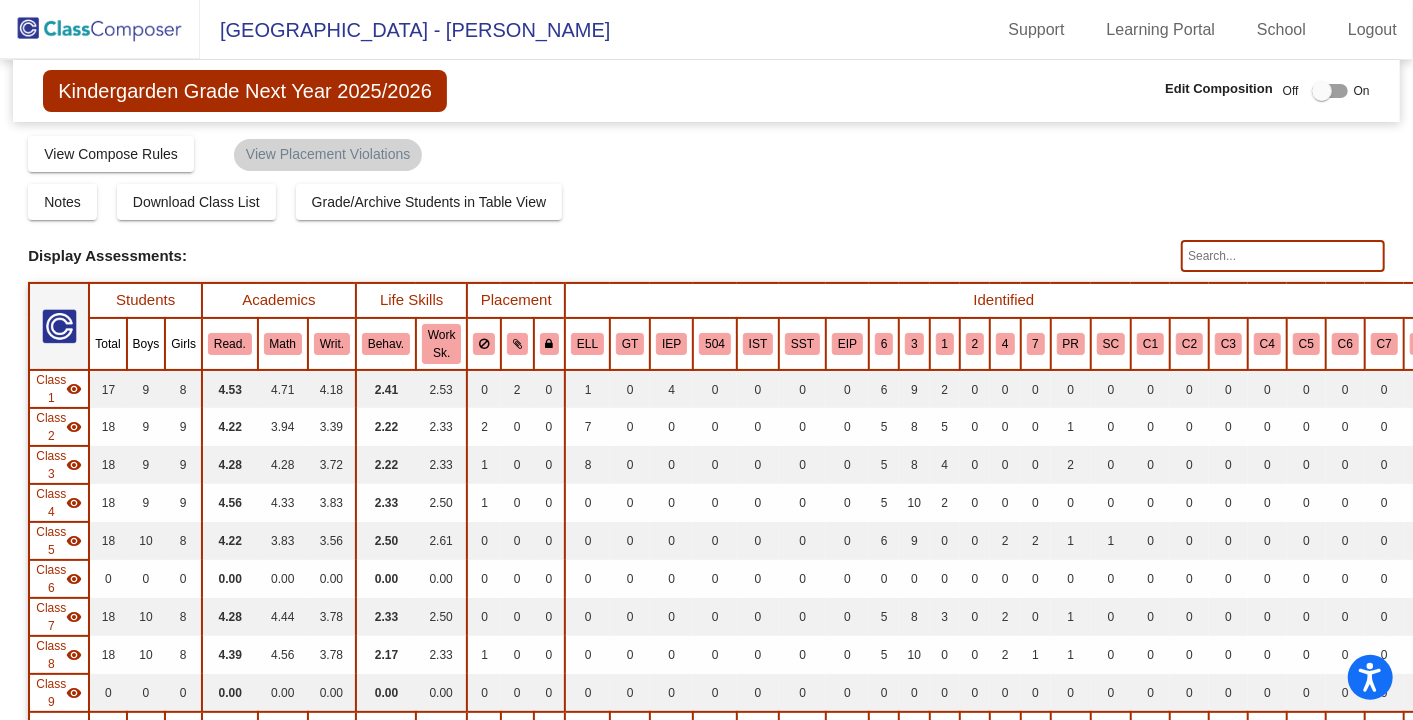 click 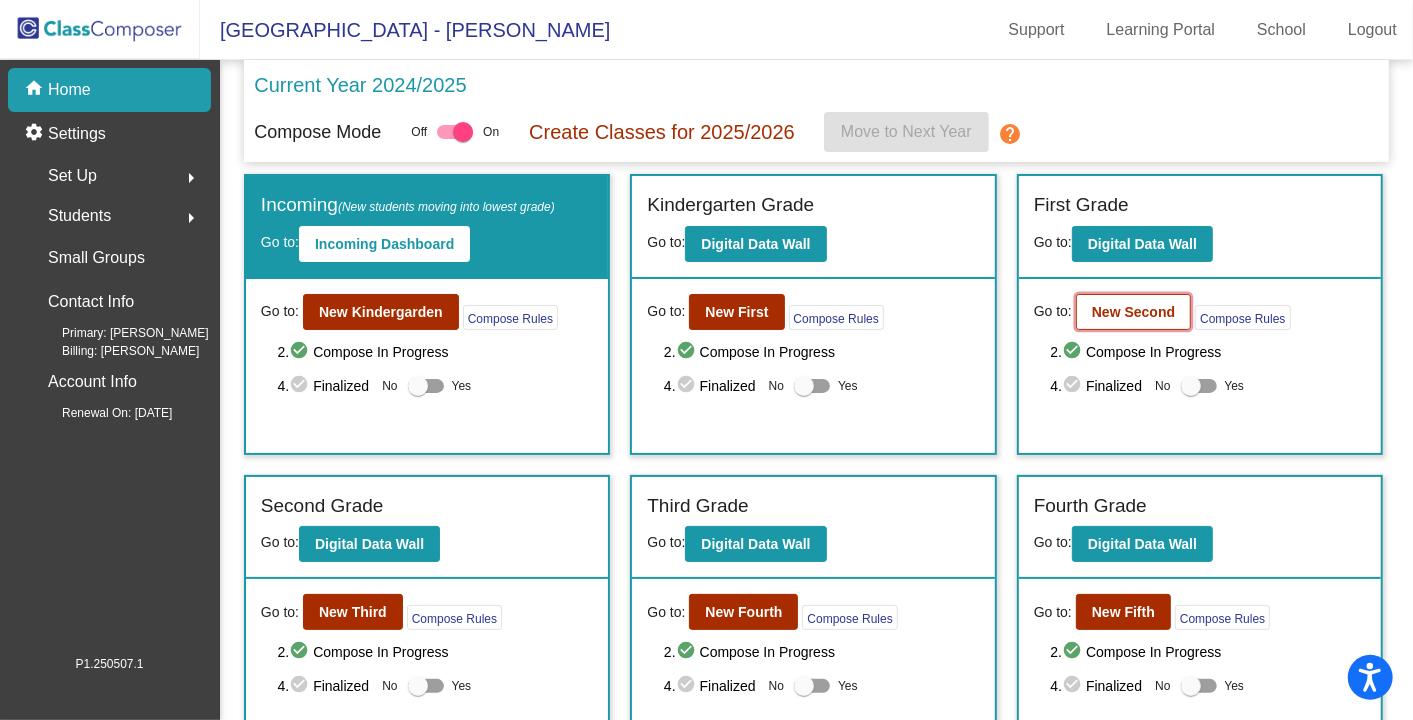 click on "New Second" 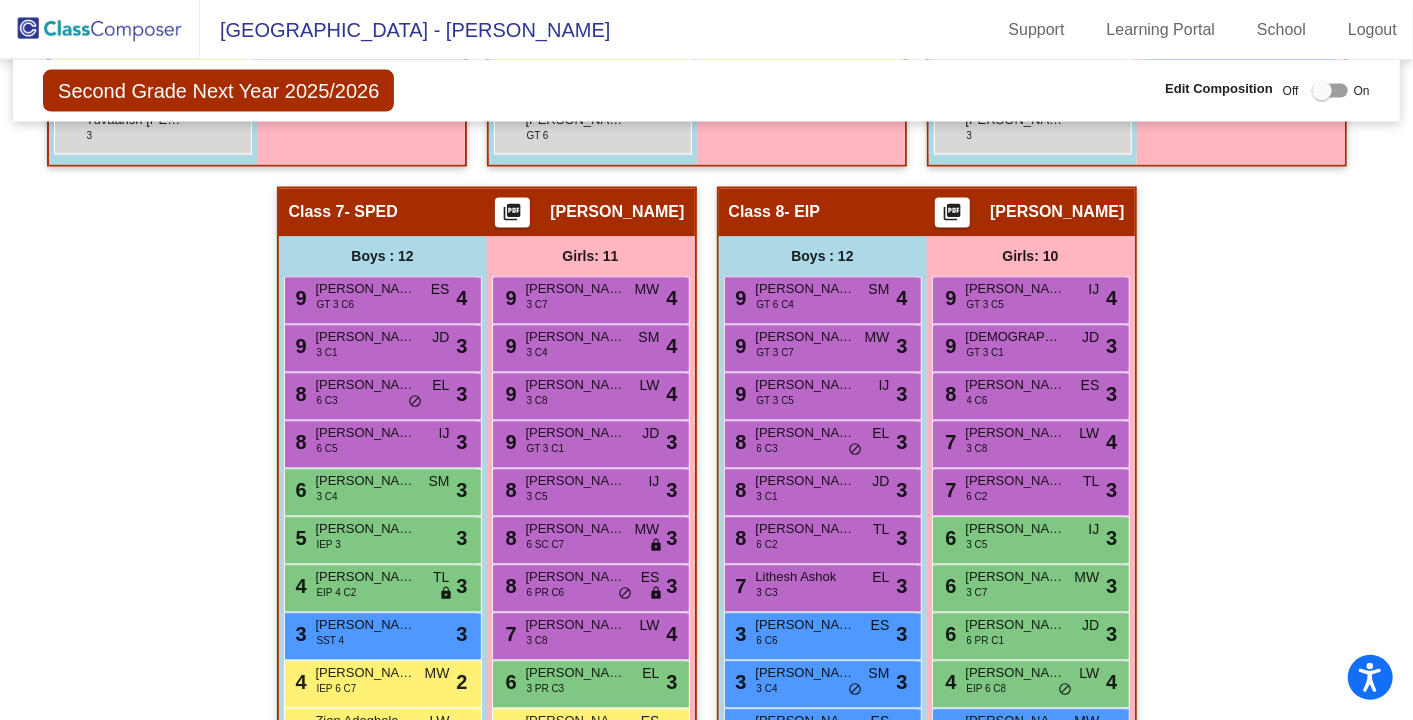 scroll, scrollTop: 2132, scrollLeft: 0, axis: vertical 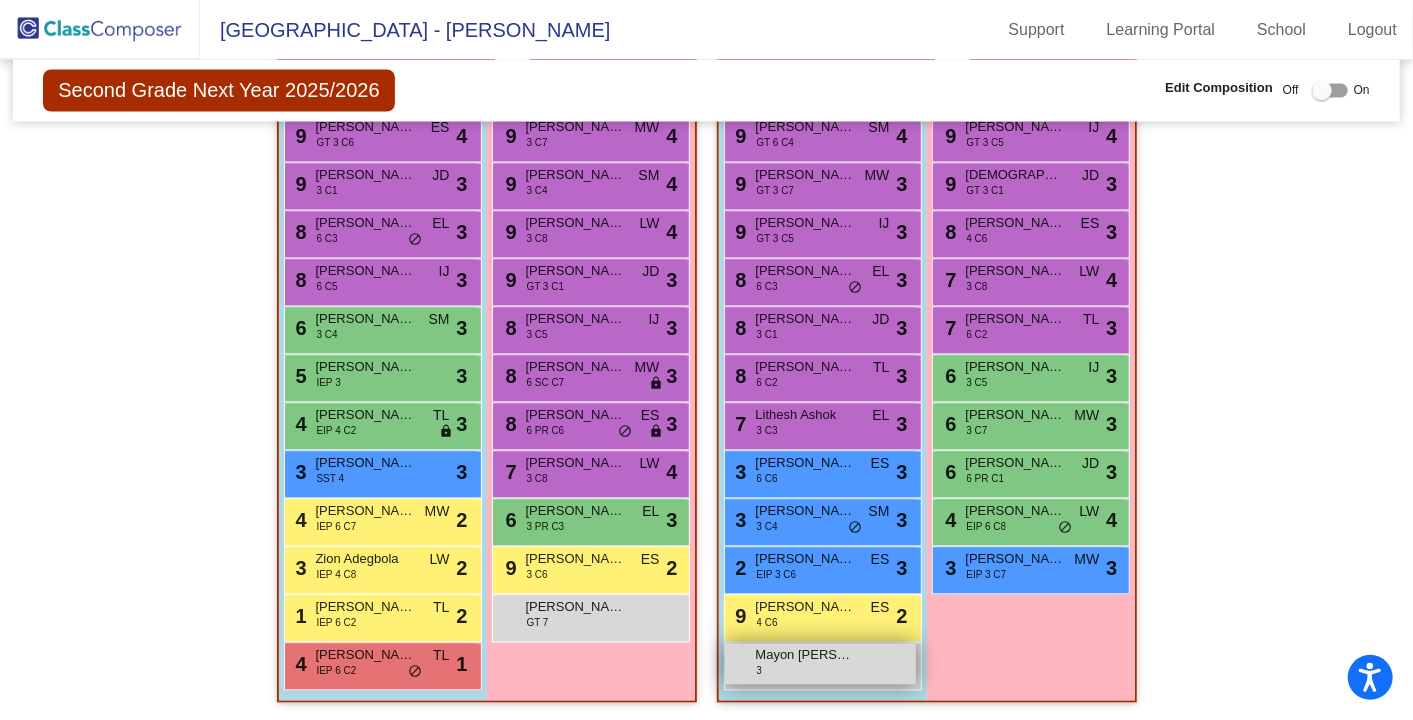 click on "Mayon [PERSON_NAME]" at bounding box center [806, 656] 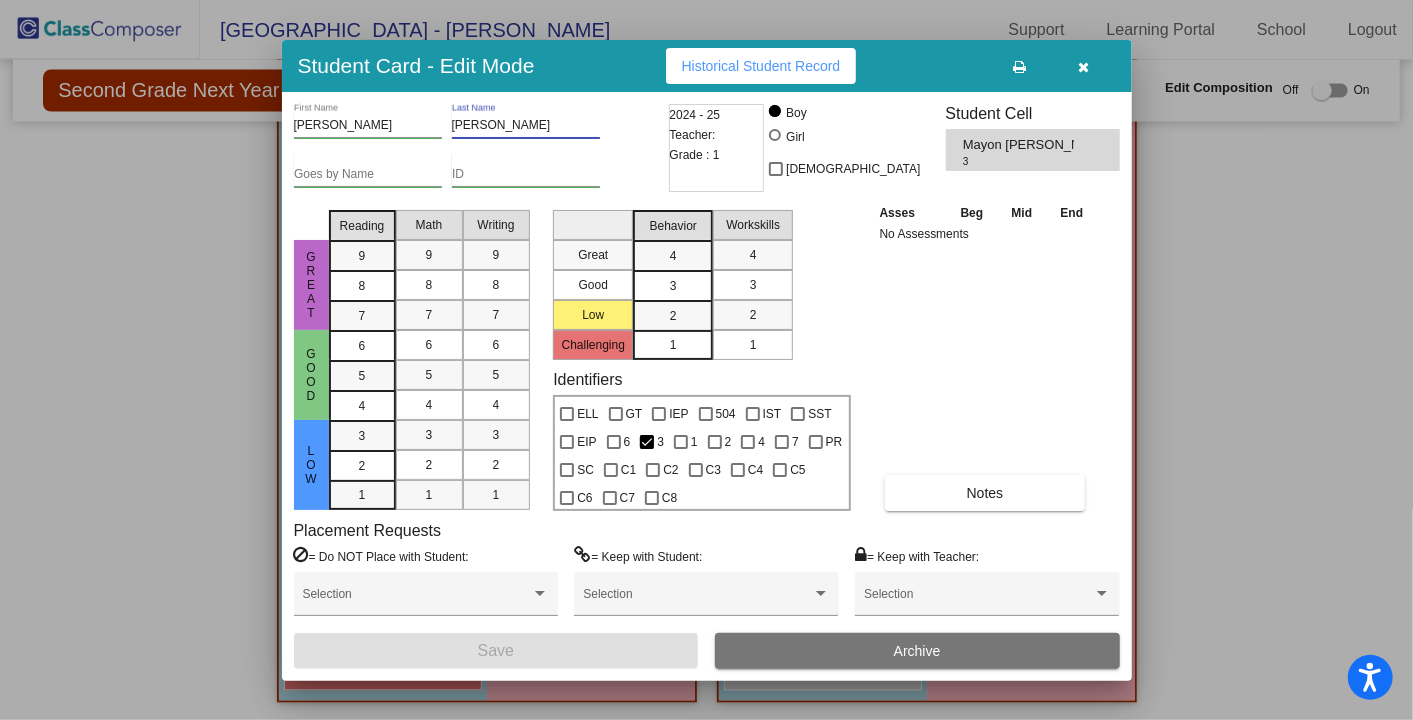 drag, startPoint x: 525, startPoint y: 122, endPoint x: 451, endPoint y: 122, distance: 74 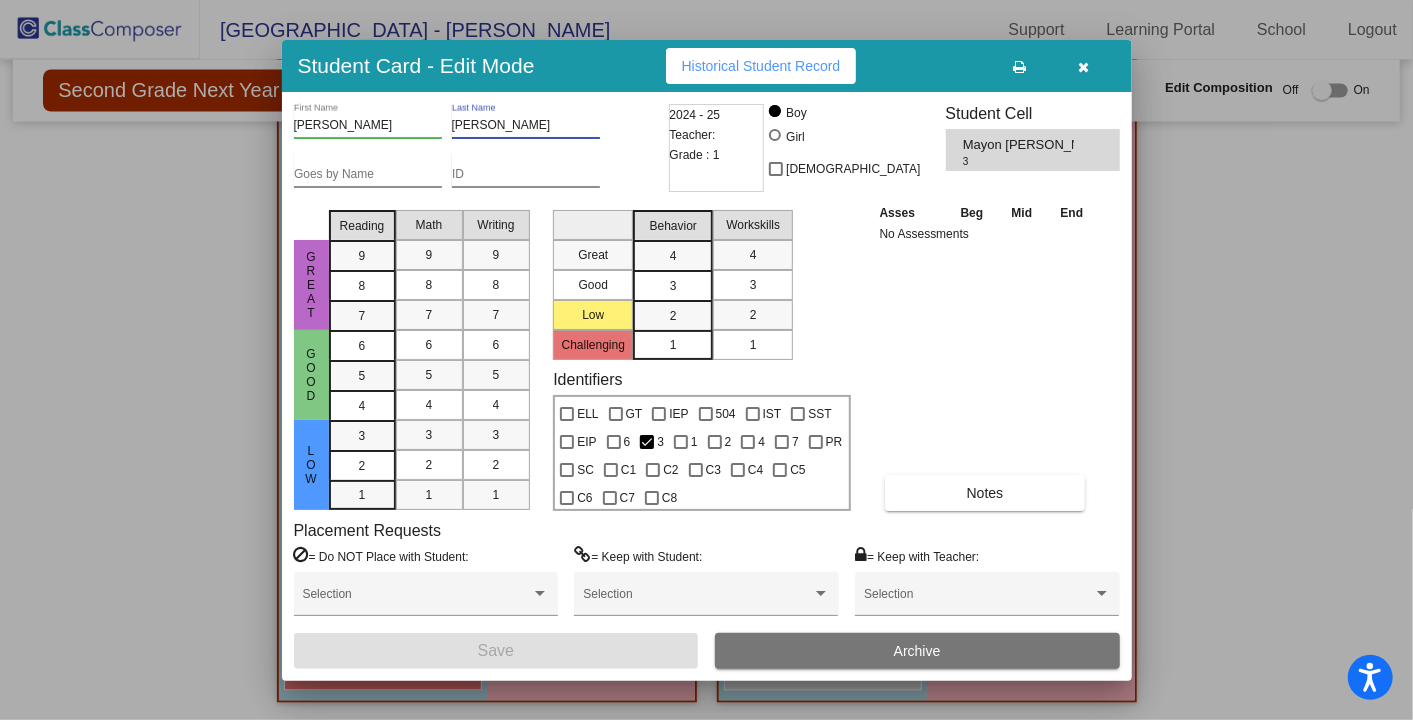 click on "[PERSON_NAME]" at bounding box center [526, 126] 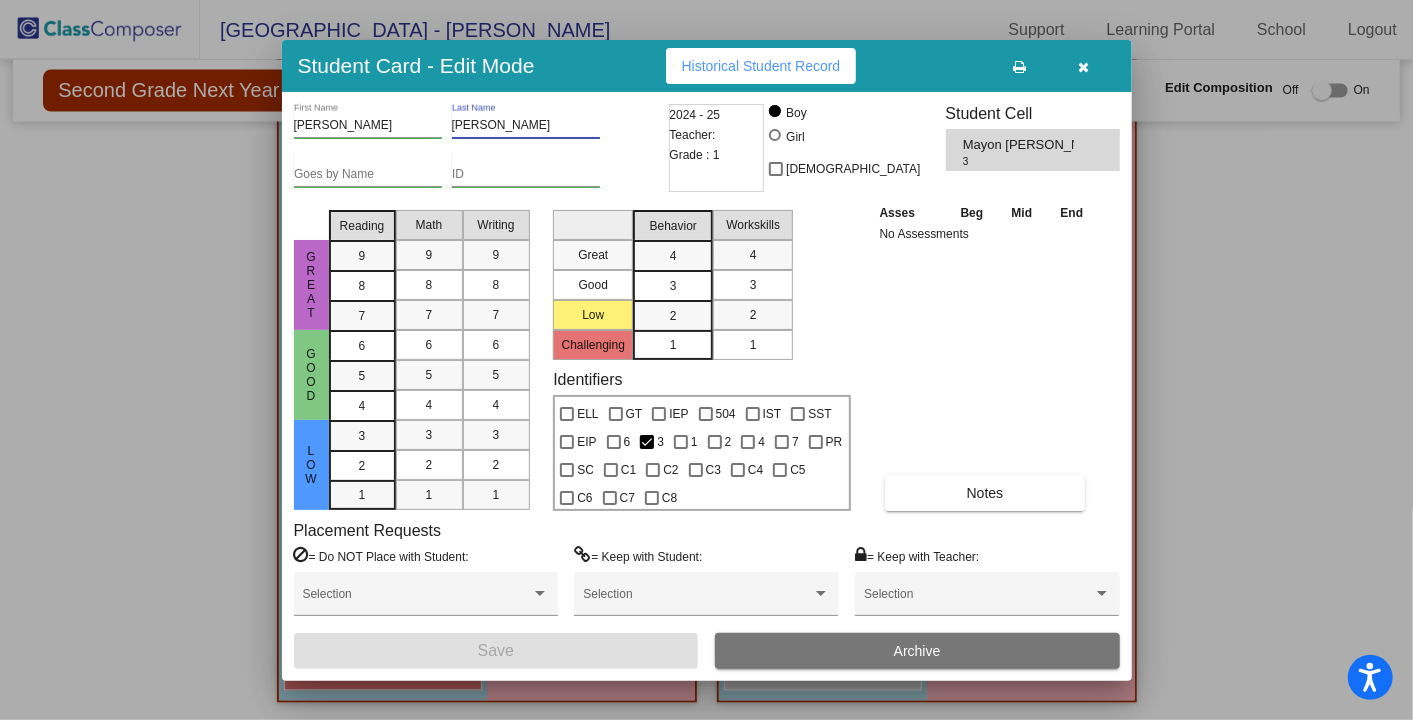 click at bounding box center (1083, 67) 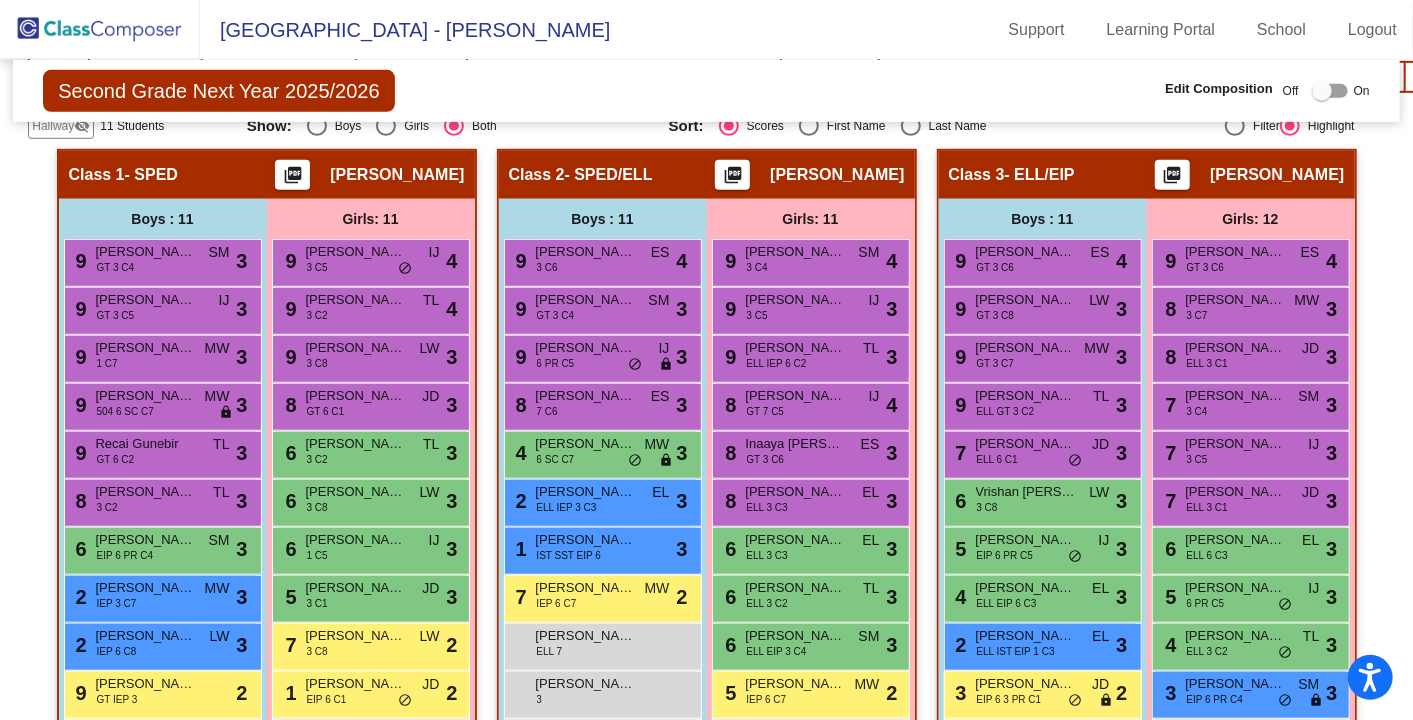 scroll, scrollTop: 841, scrollLeft: 0, axis: vertical 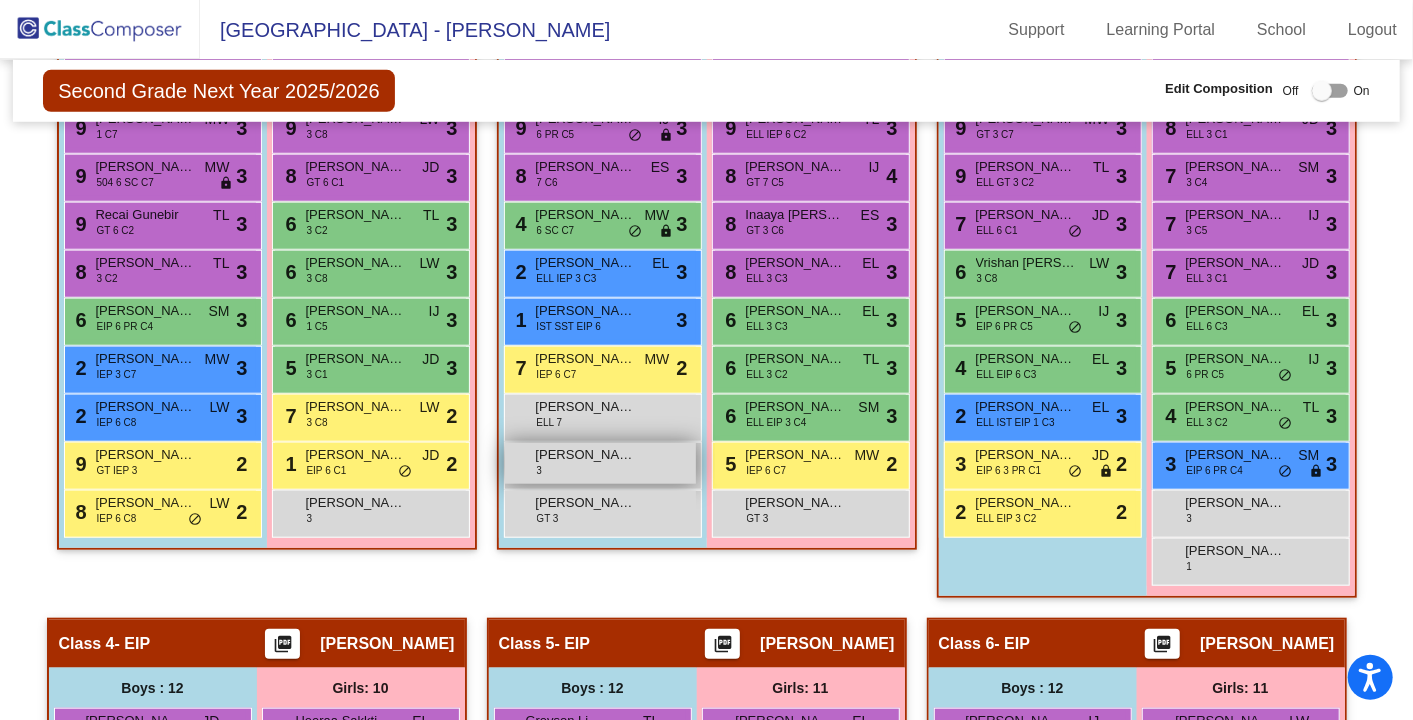 click on "[PERSON_NAME]" at bounding box center (586, 455) 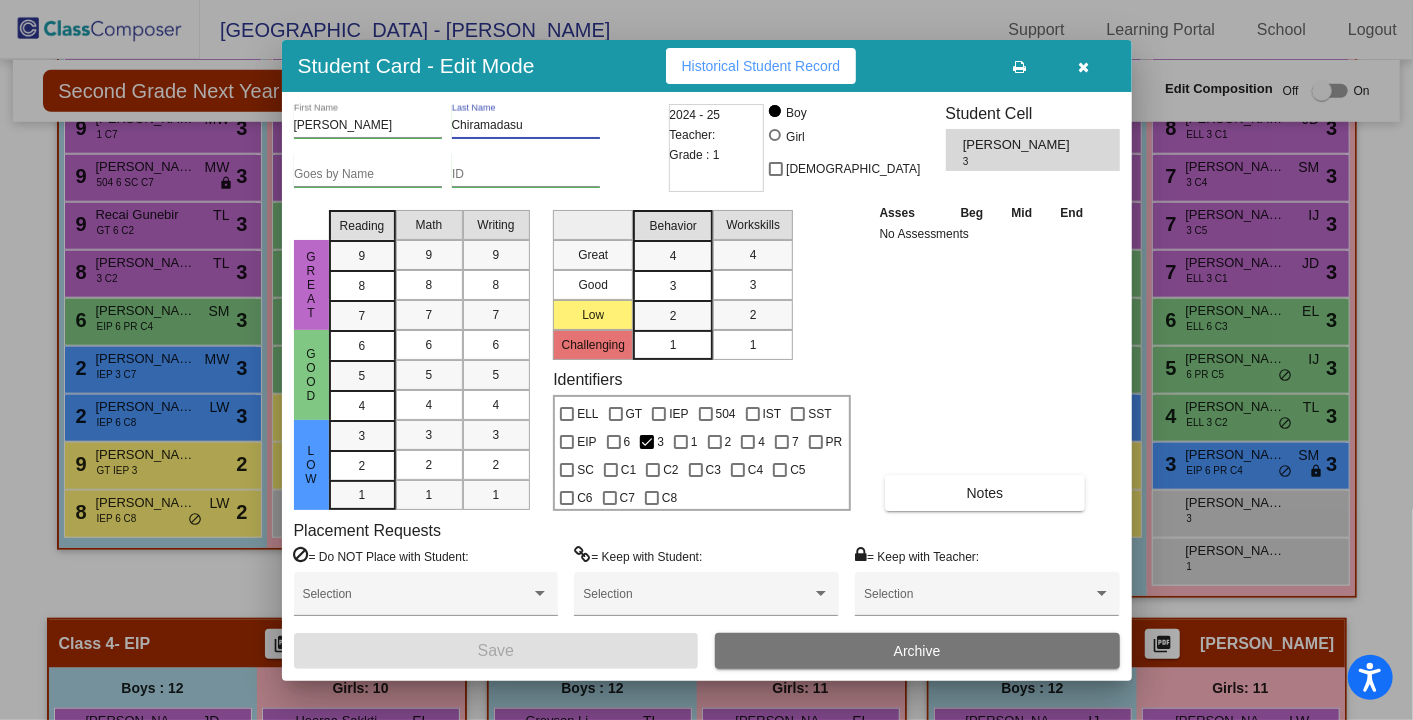 drag, startPoint x: 537, startPoint y: 126, endPoint x: 451, endPoint y: 120, distance: 86.209045 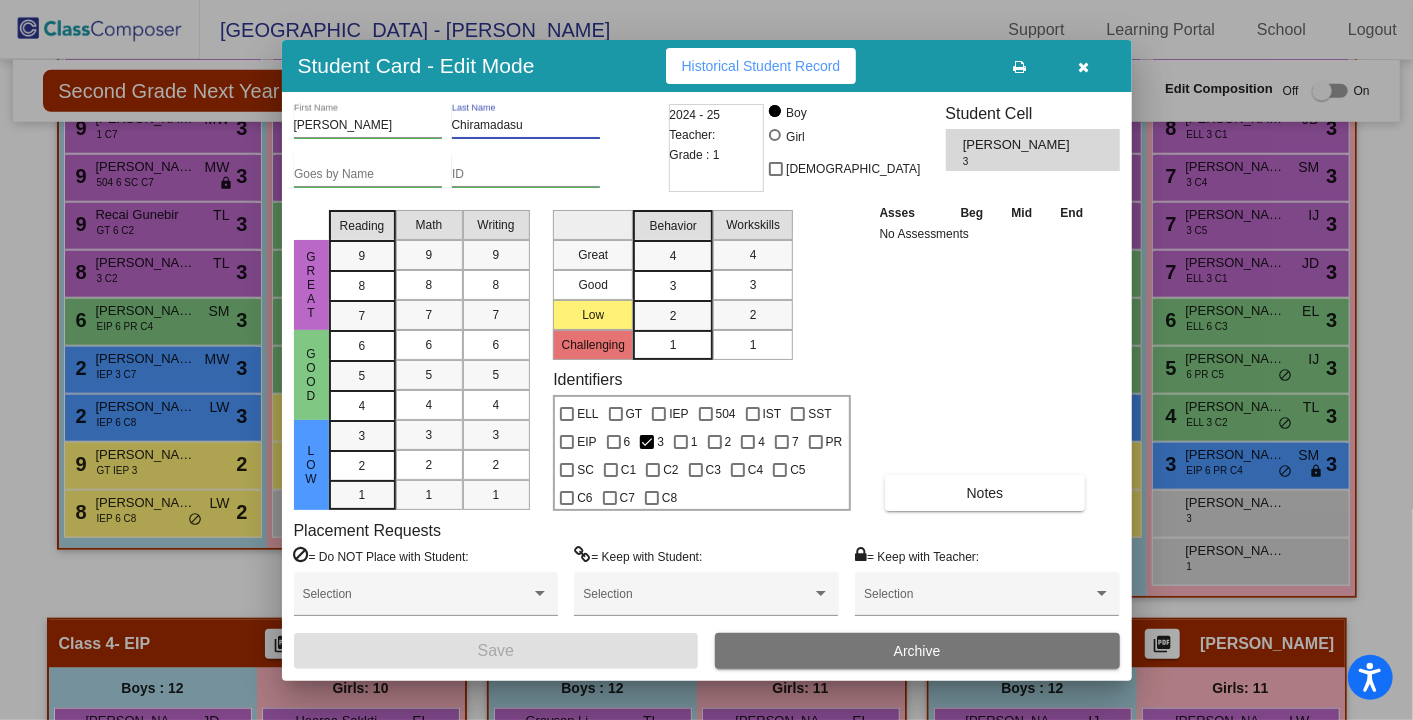 click on "Chiramadasu" at bounding box center [526, 126] 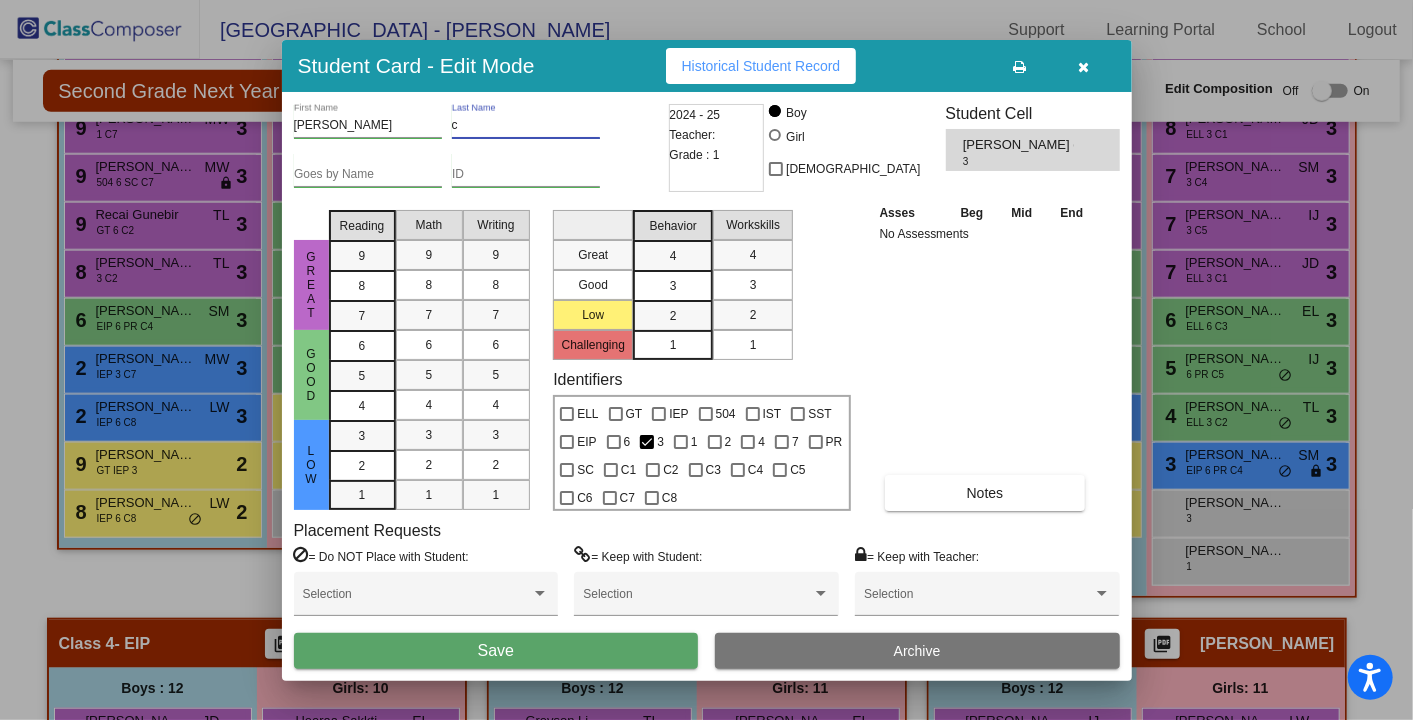 type on "c" 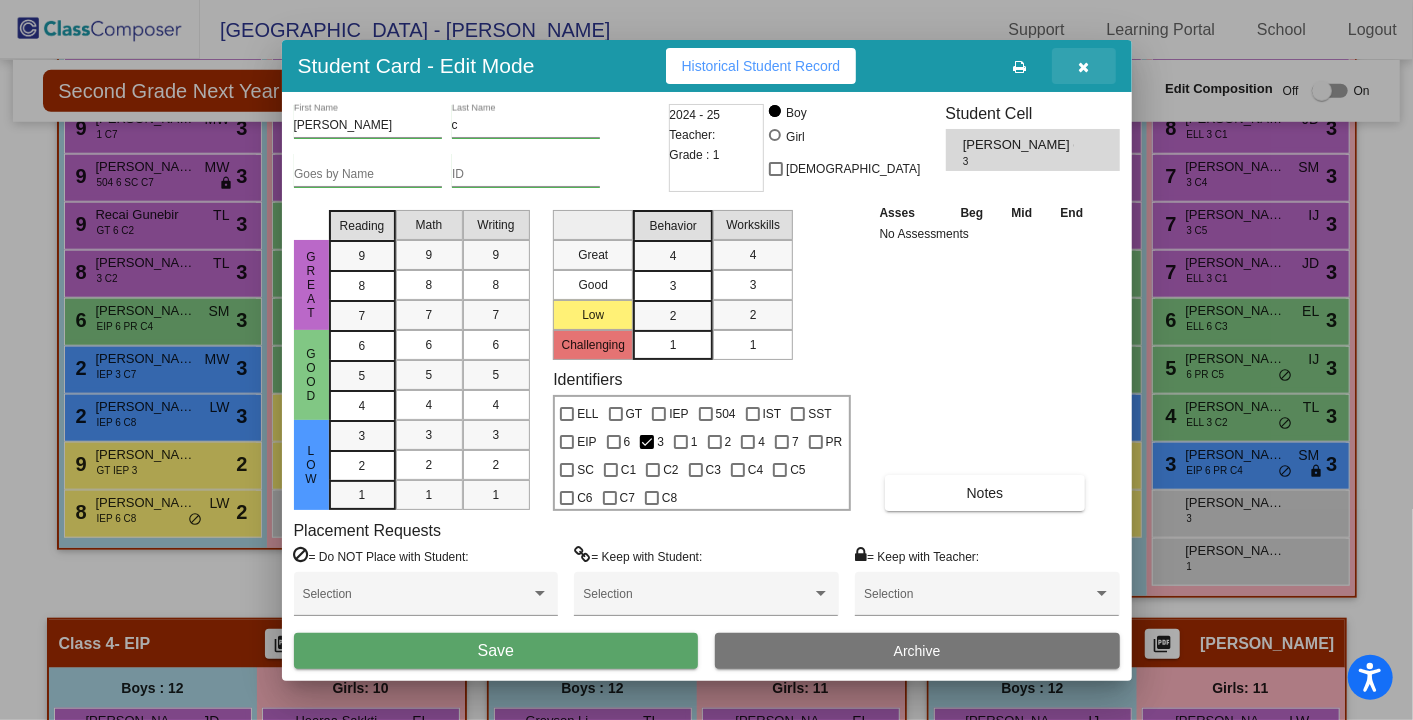 click at bounding box center (1083, 67) 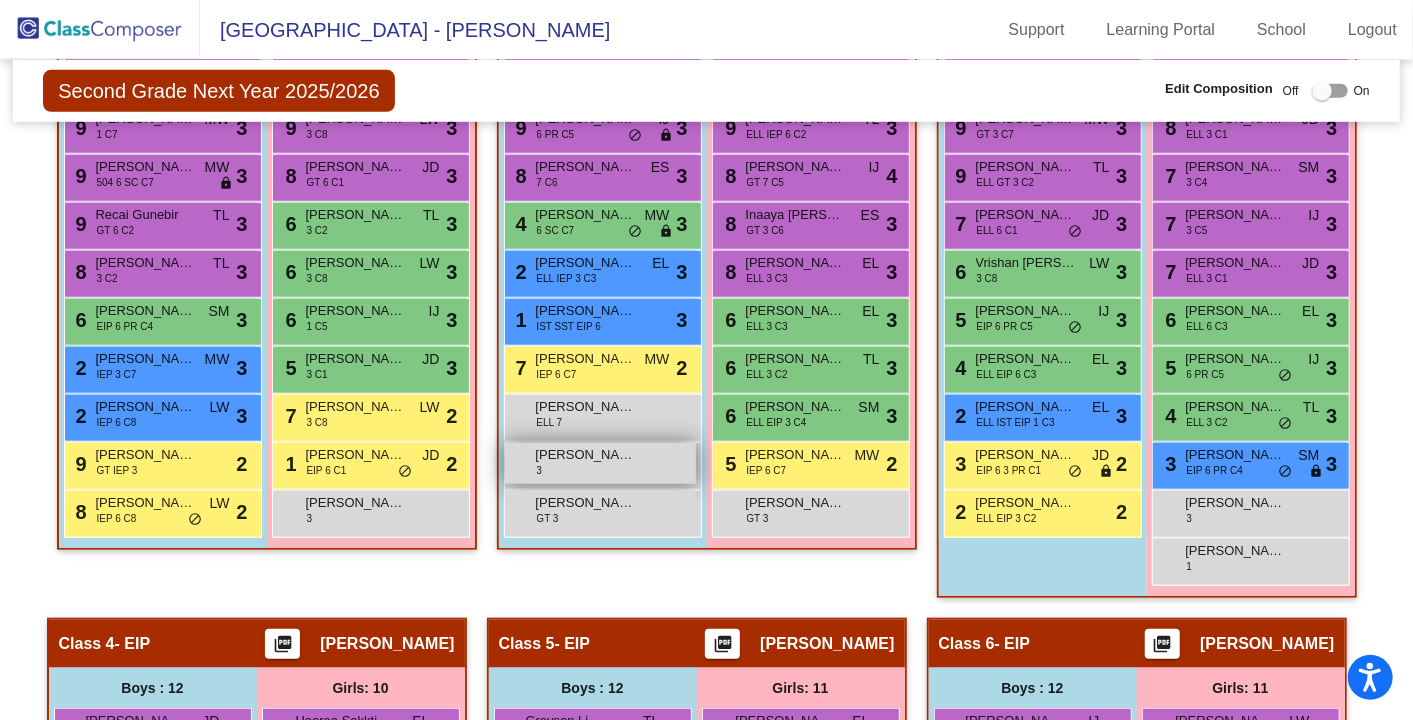 click on "[PERSON_NAME]" at bounding box center [586, 455] 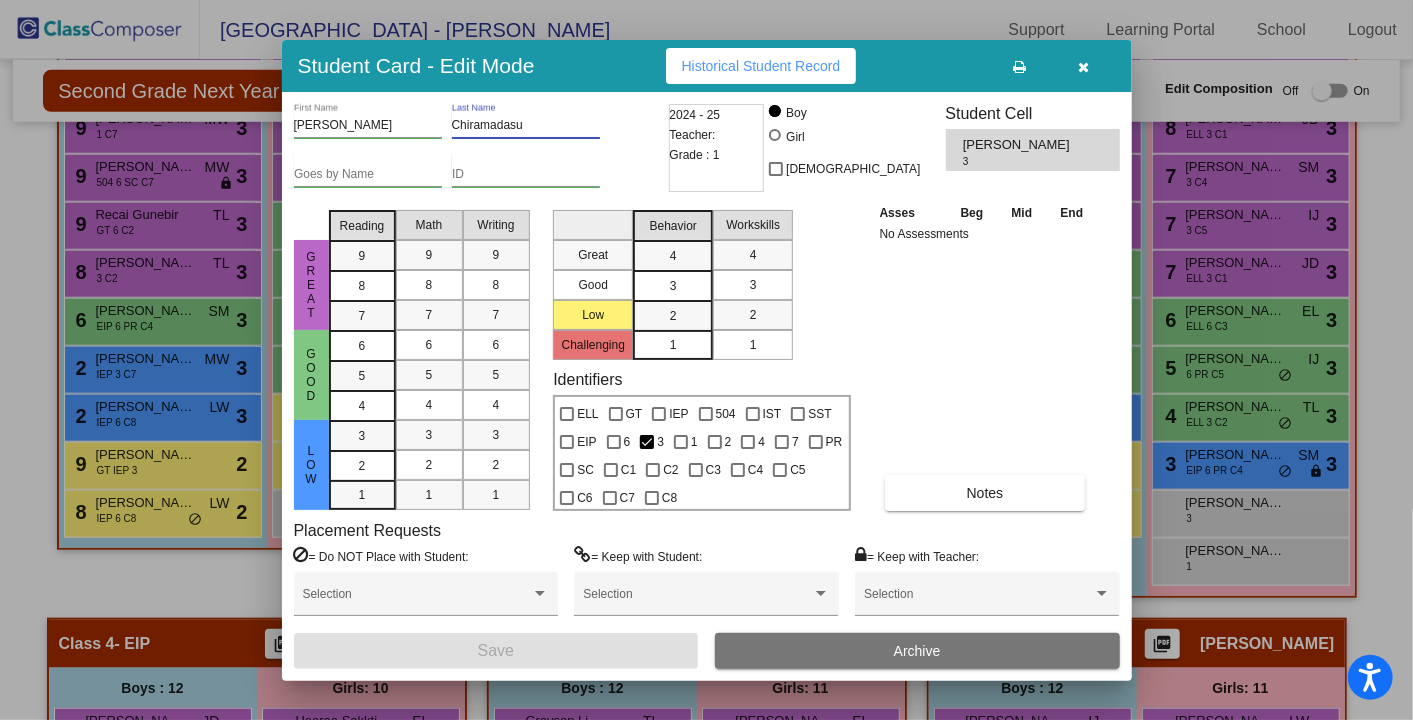drag, startPoint x: 537, startPoint y: 126, endPoint x: 453, endPoint y: 125, distance: 84.00595 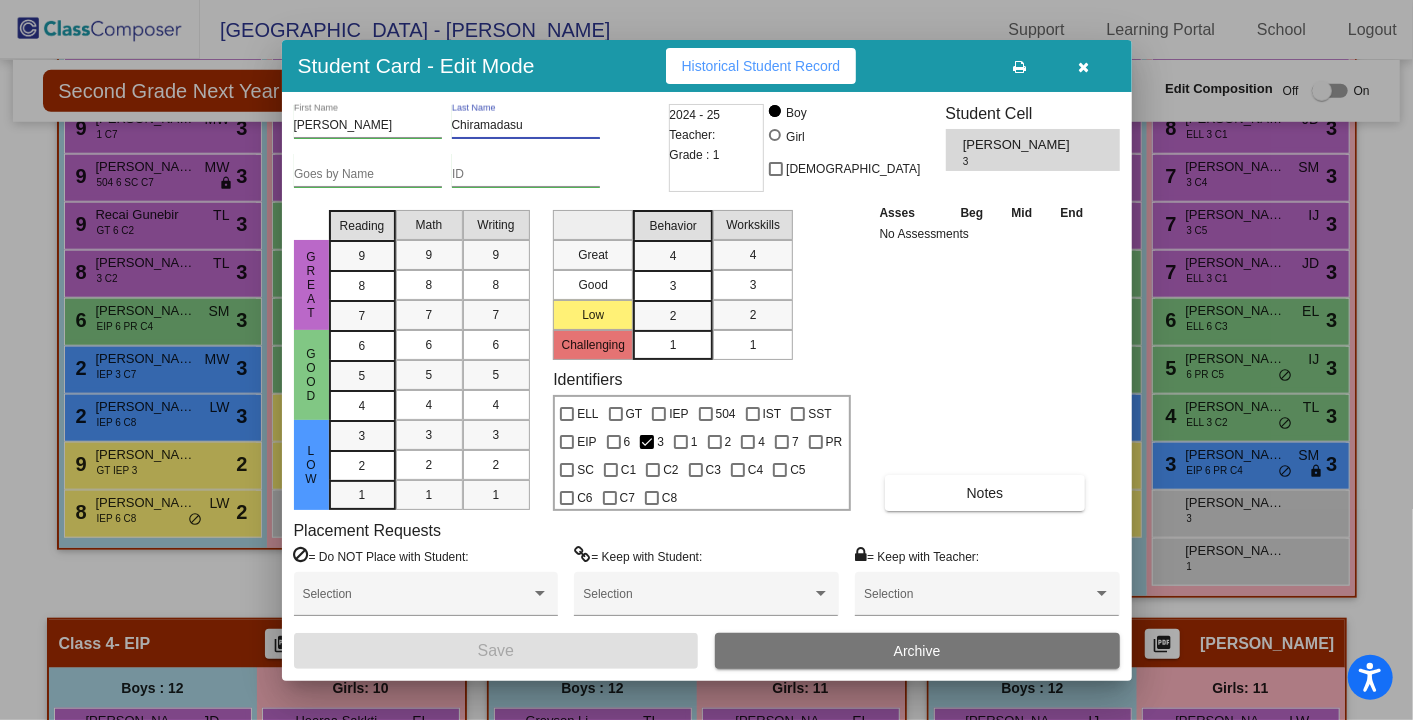 click at bounding box center (1083, 67) 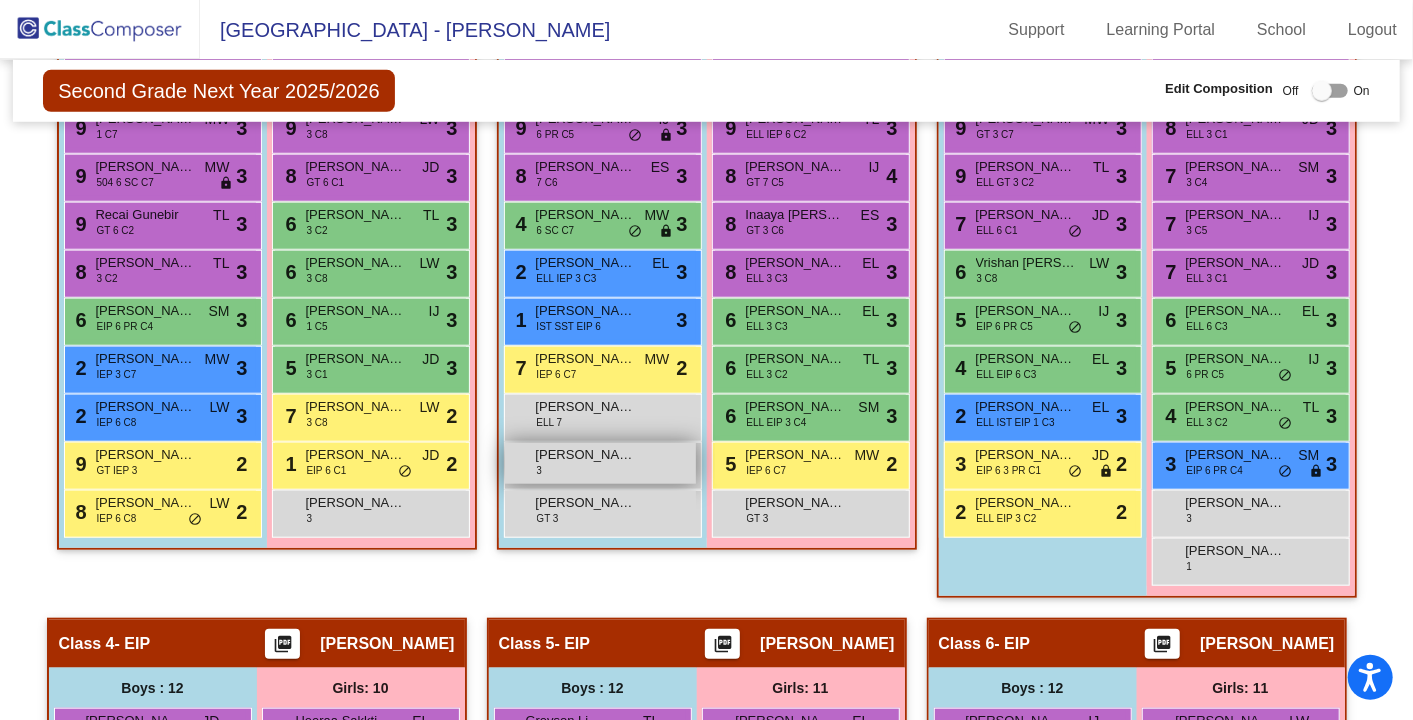 scroll, scrollTop: 0, scrollLeft: 0, axis: both 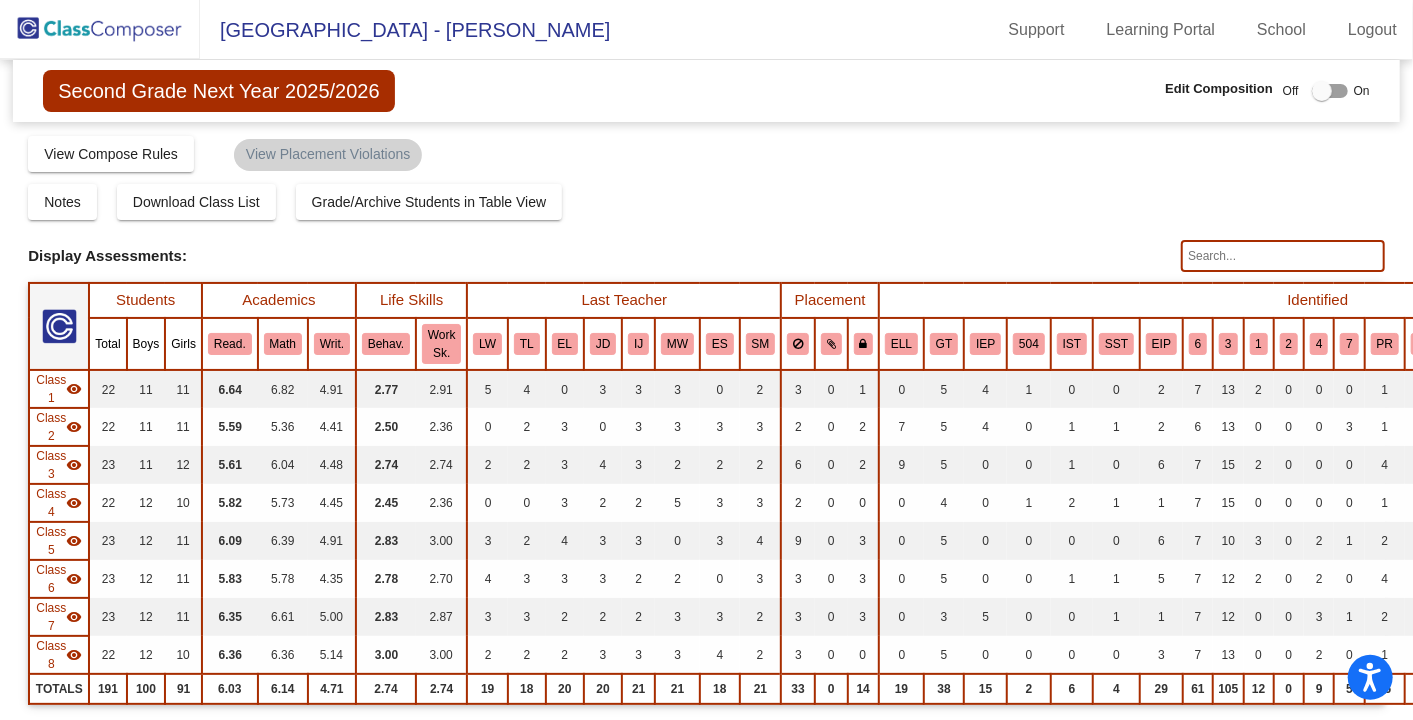 click 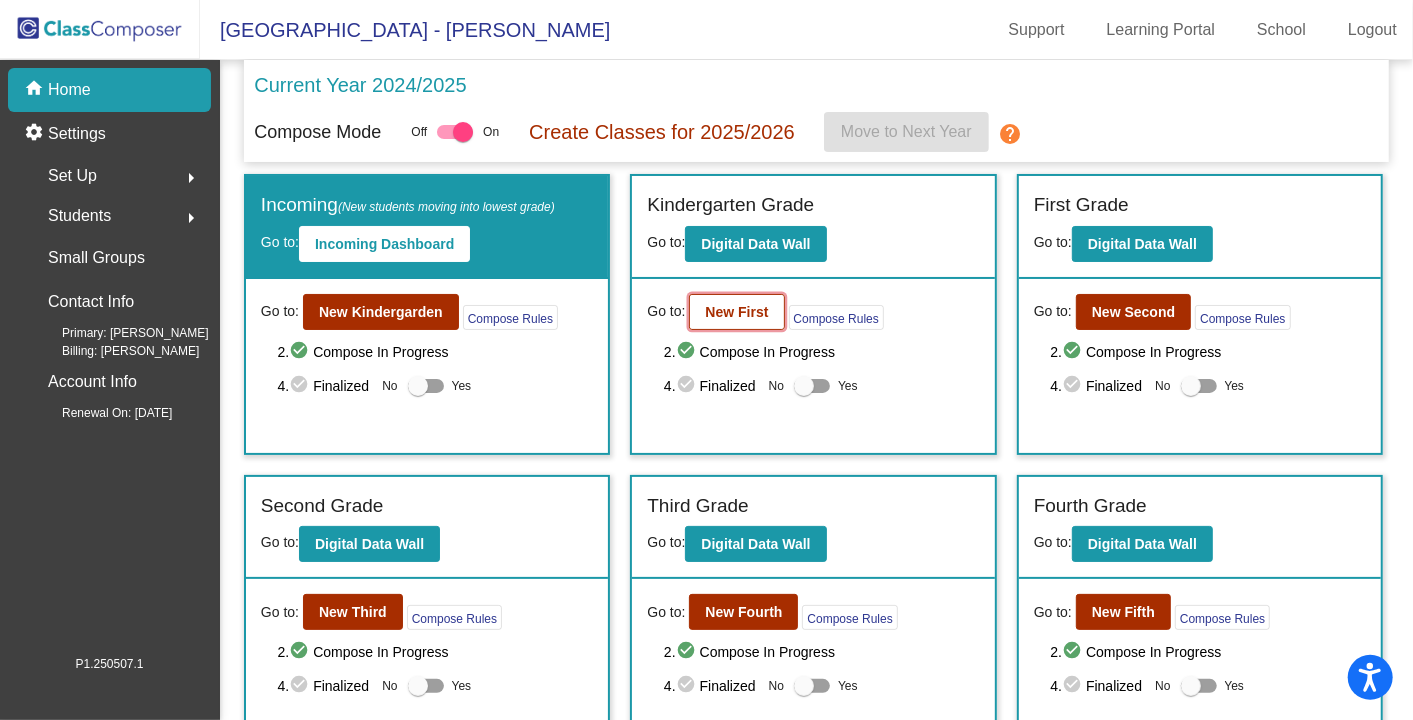 click on "New First" 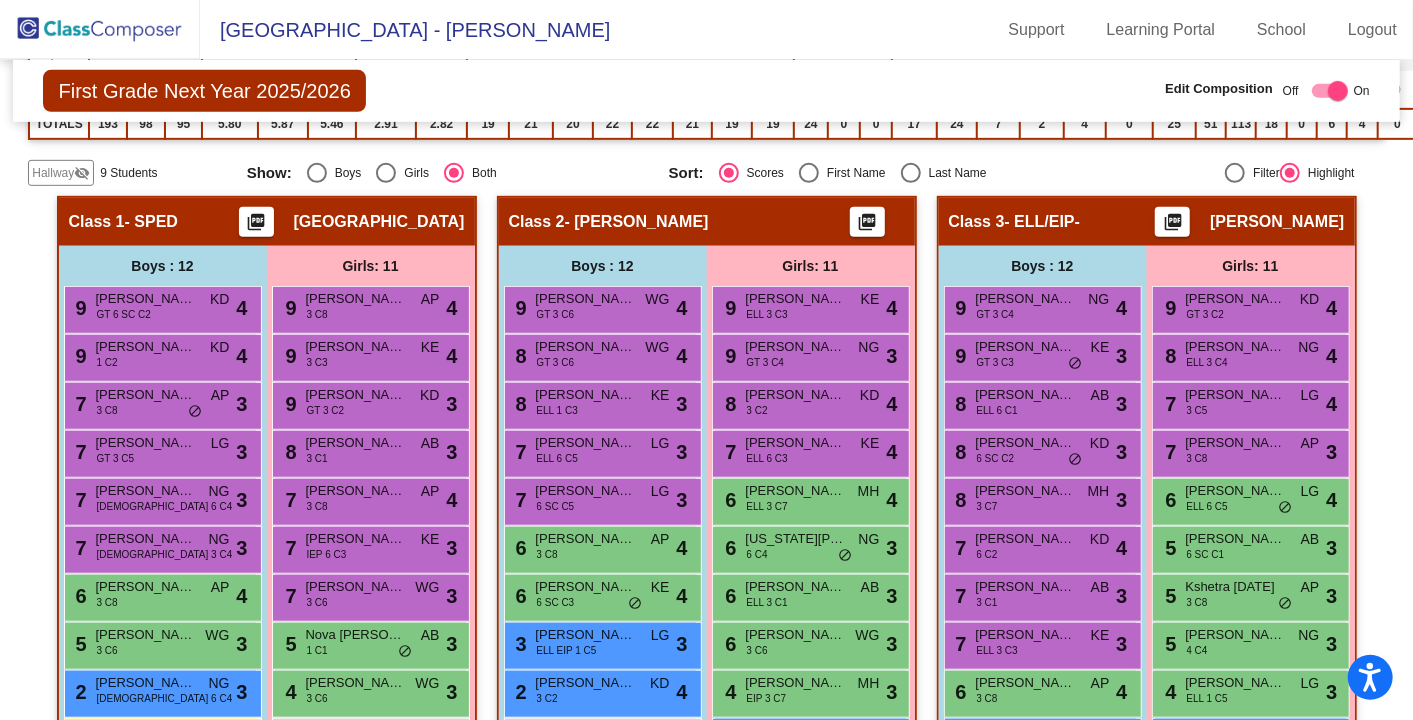 scroll, scrollTop: 566, scrollLeft: 0, axis: vertical 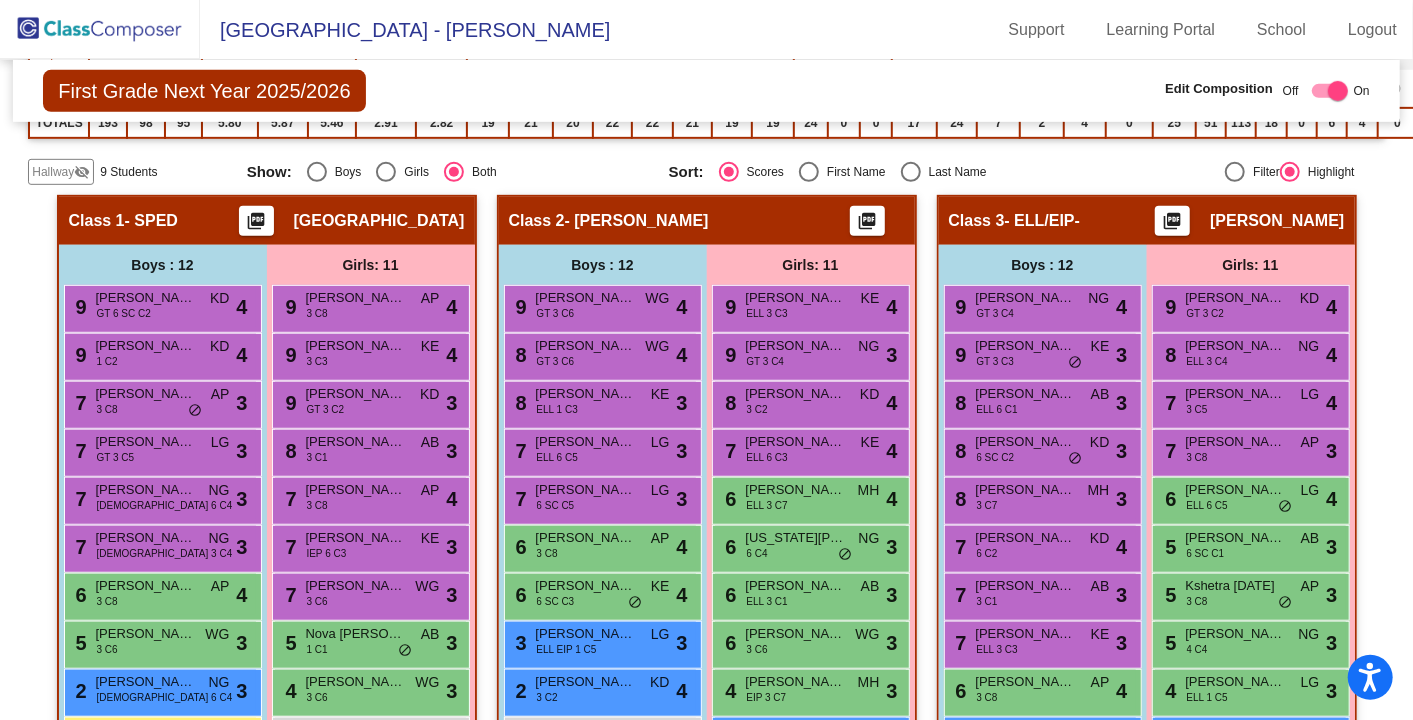 click 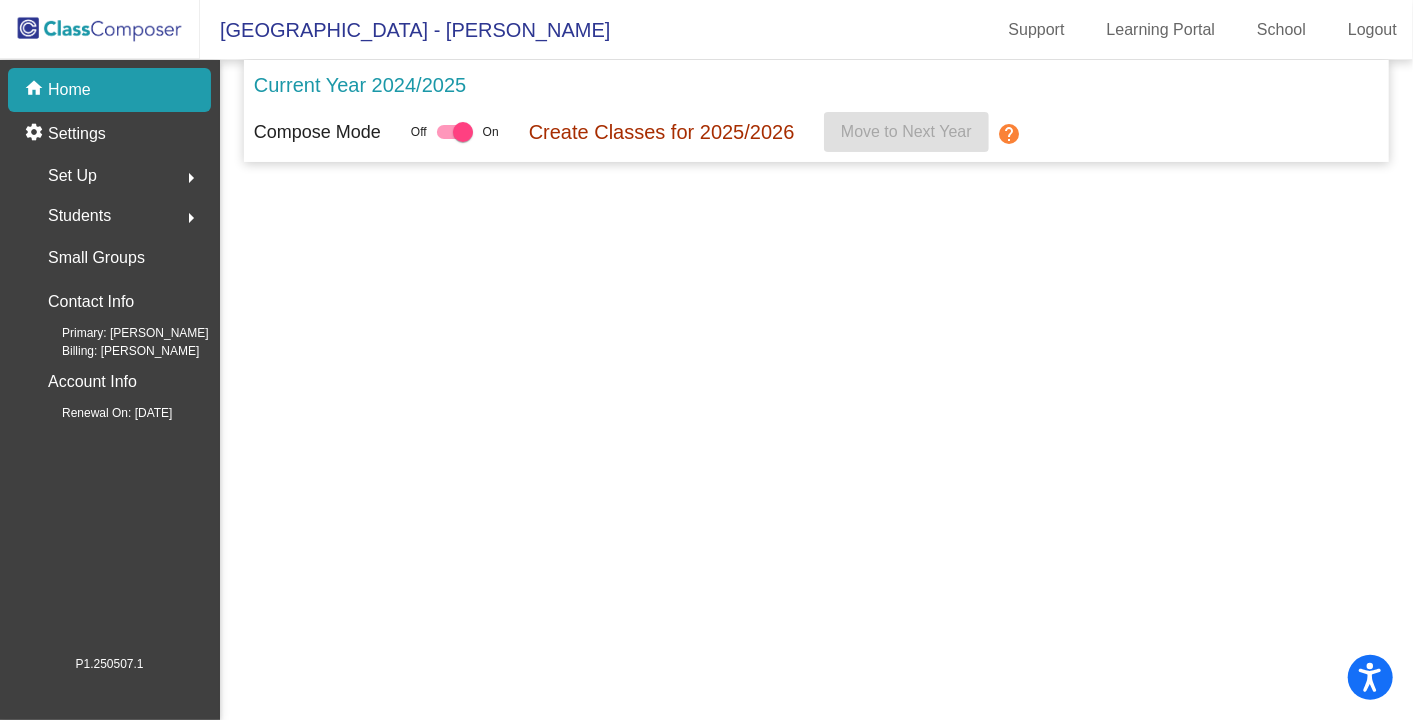 scroll, scrollTop: 0, scrollLeft: 0, axis: both 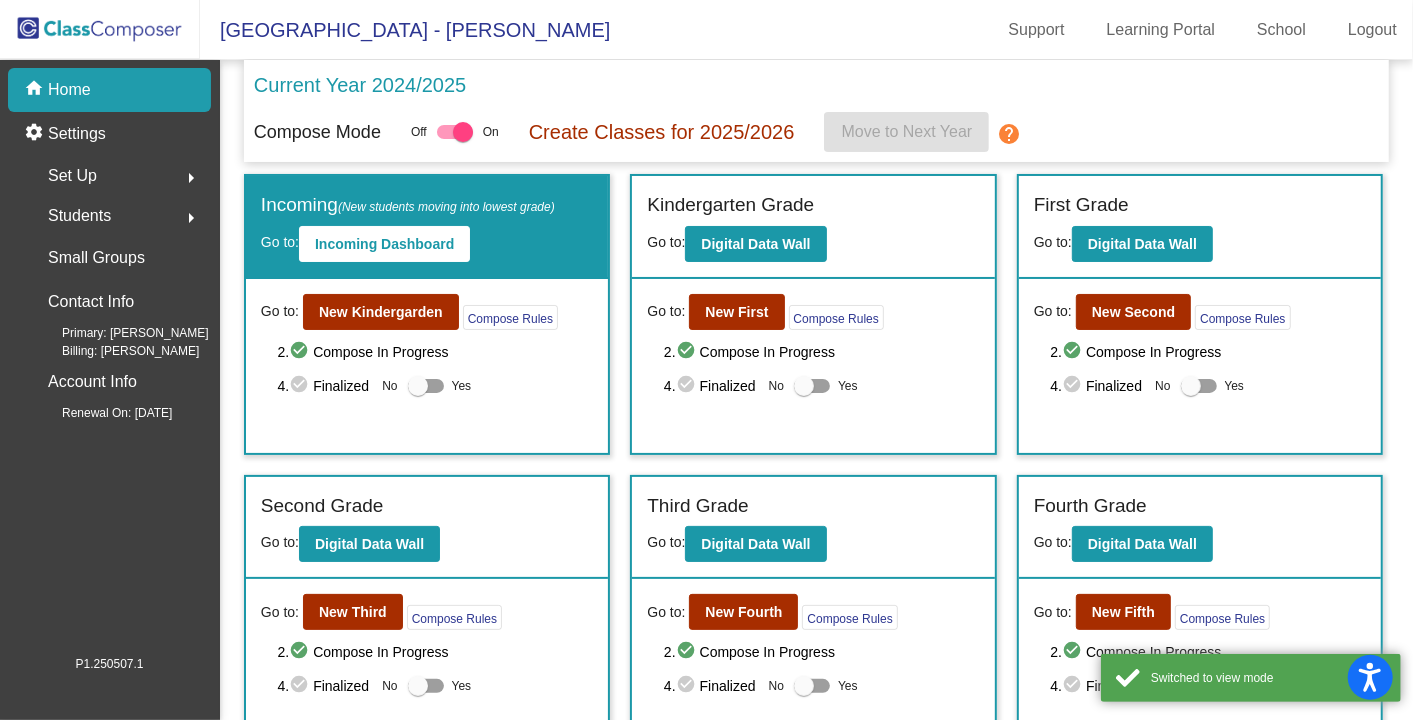 click 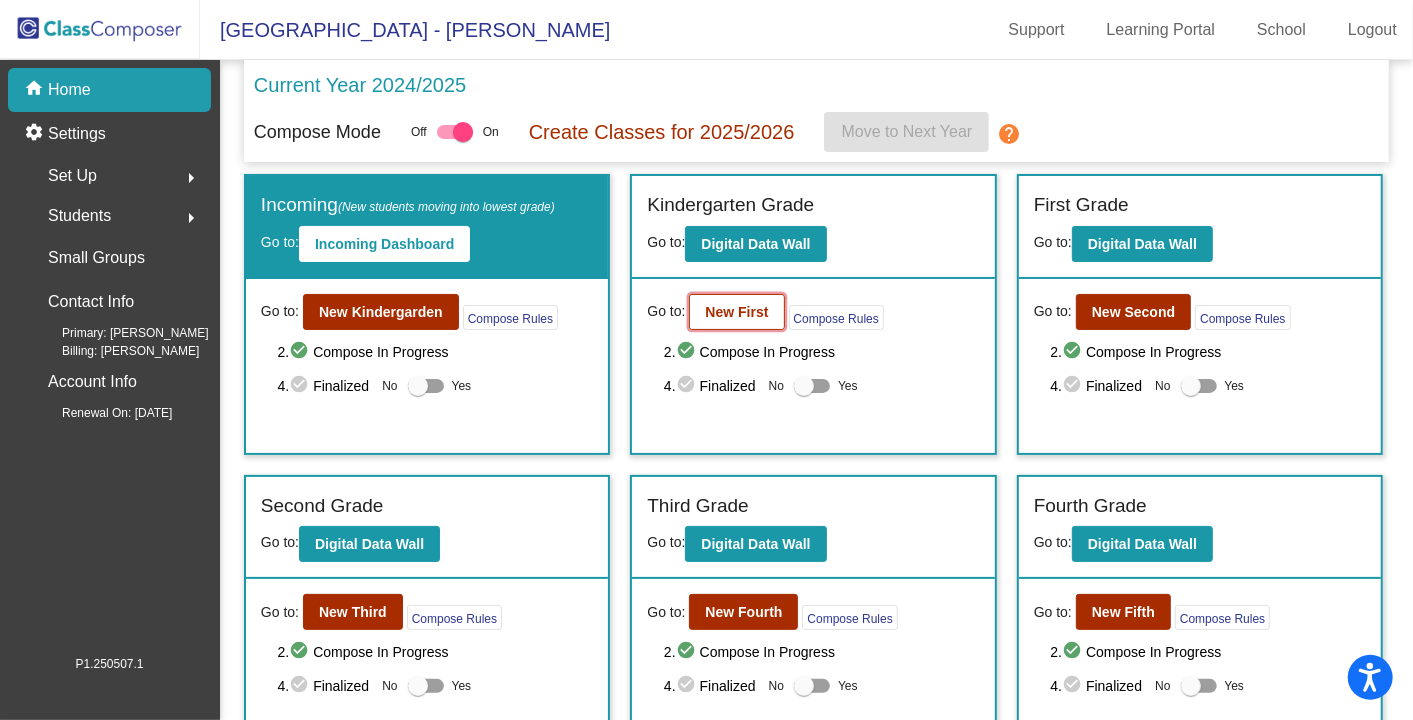 click on "New First" 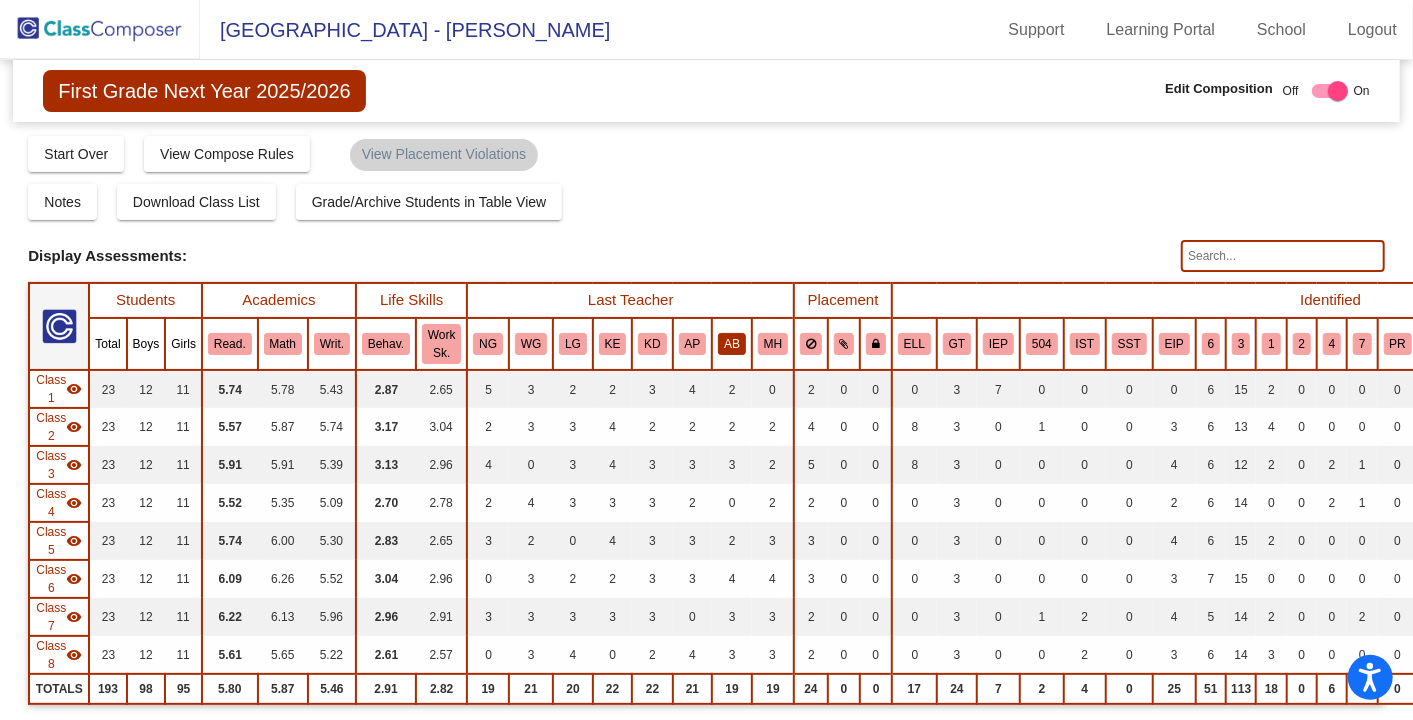click on "AB" 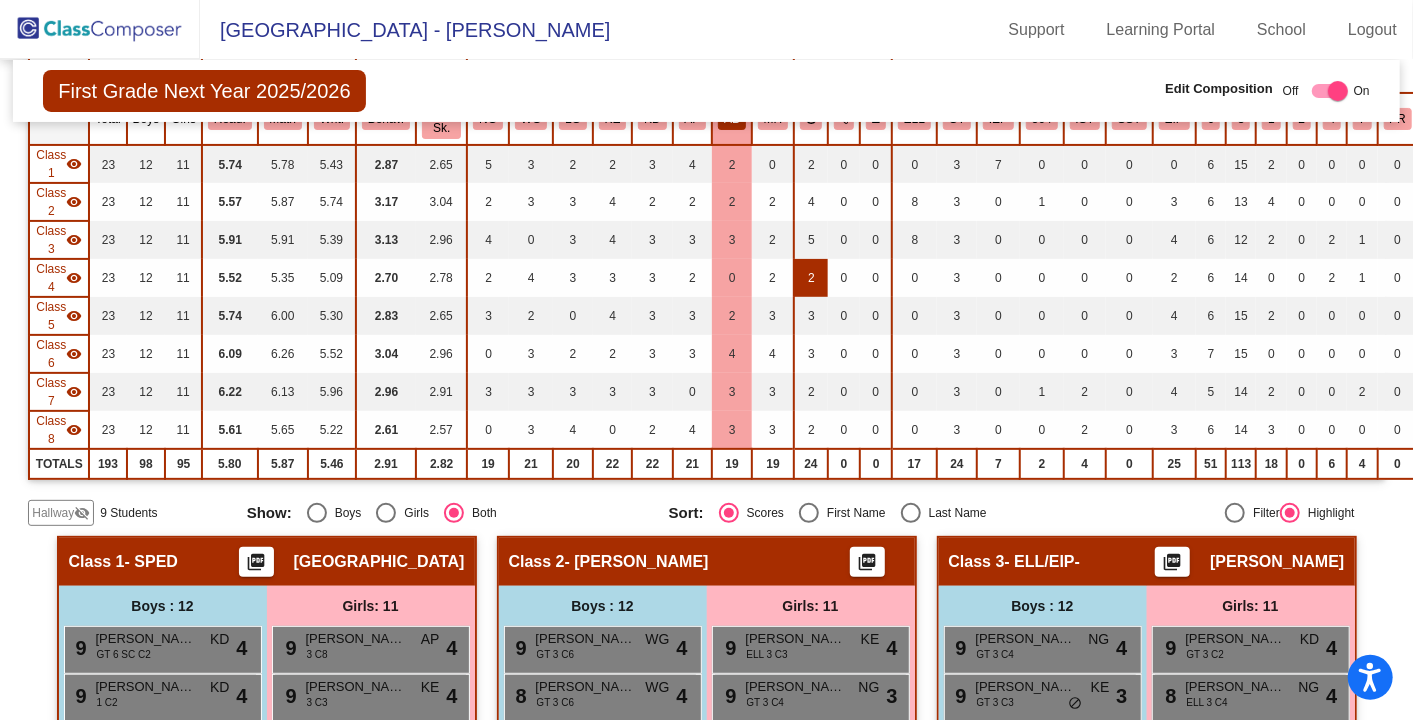 scroll, scrollTop: 200, scrollLeft: 0, axis: vertical 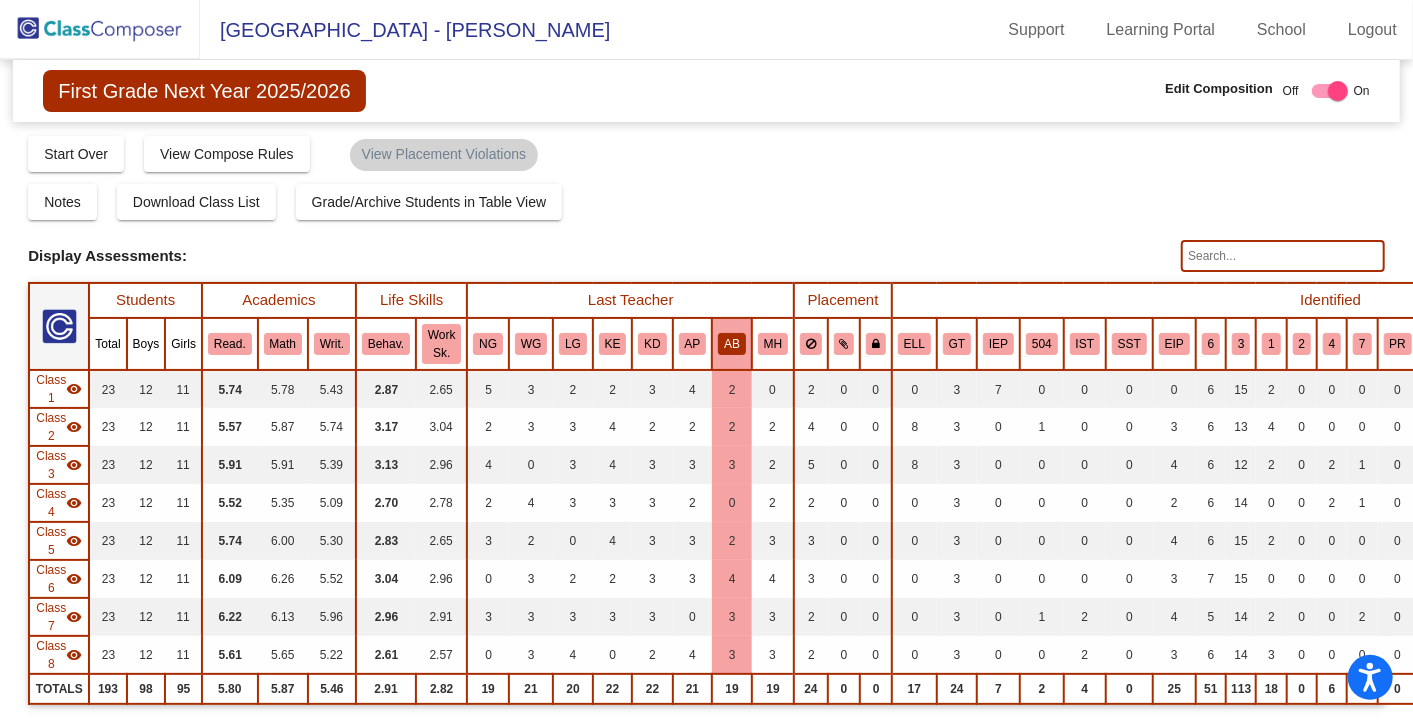 click 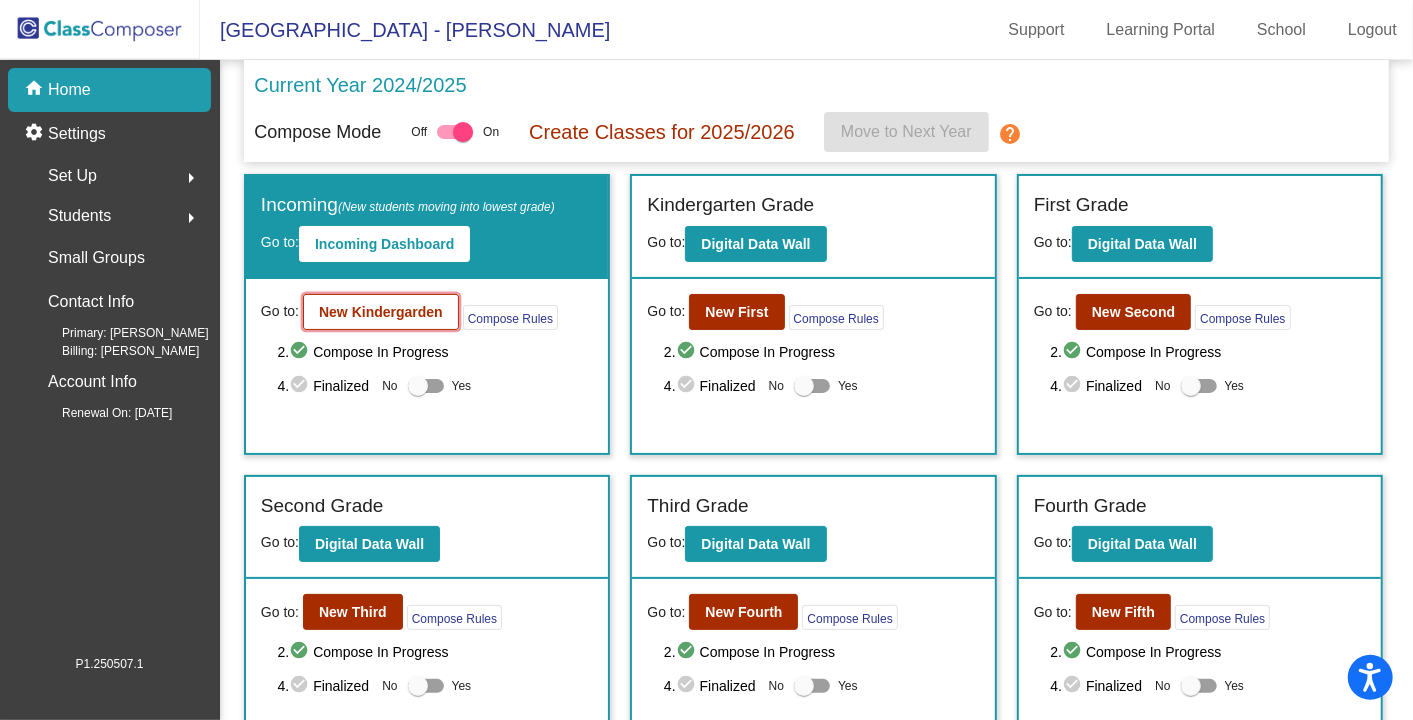 click on "New Kindergarden" 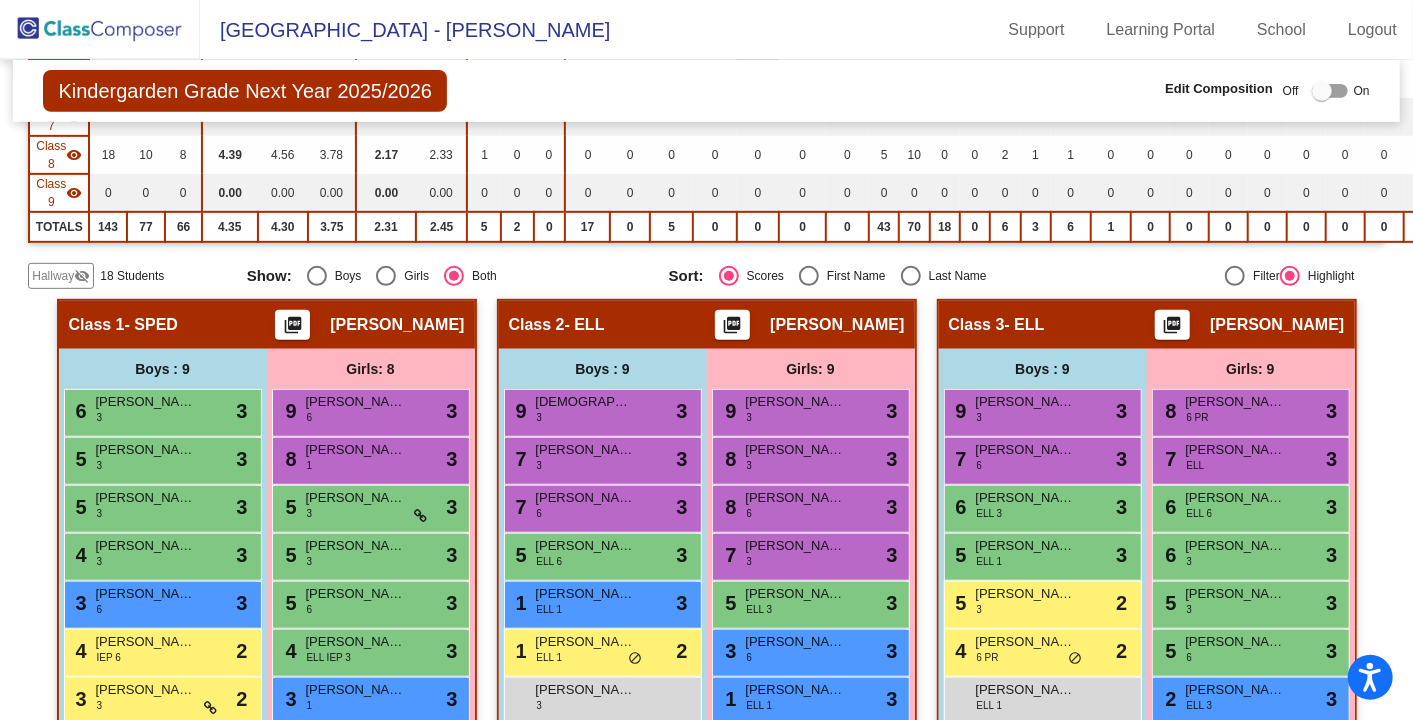 scroll, scrollTop: 499, scrollLeft: 0, axis: vertical 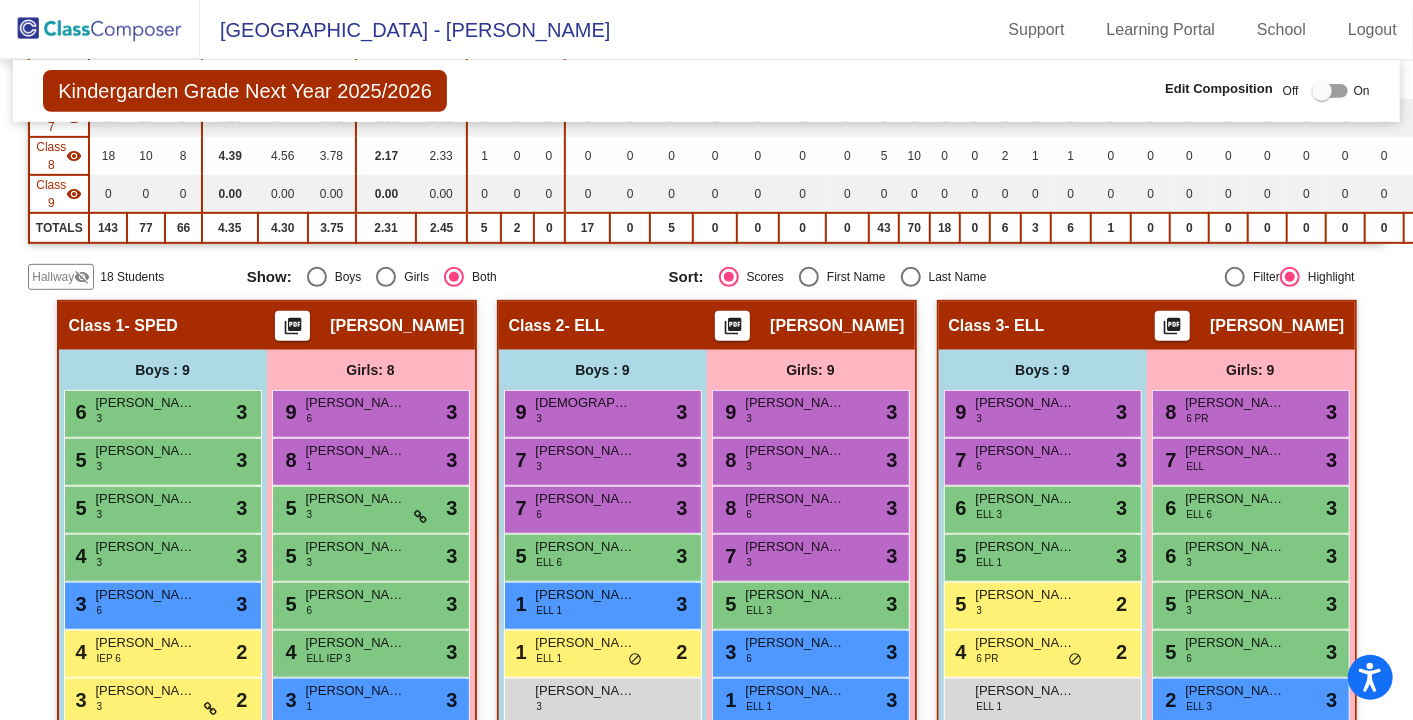 click on "Hallway" 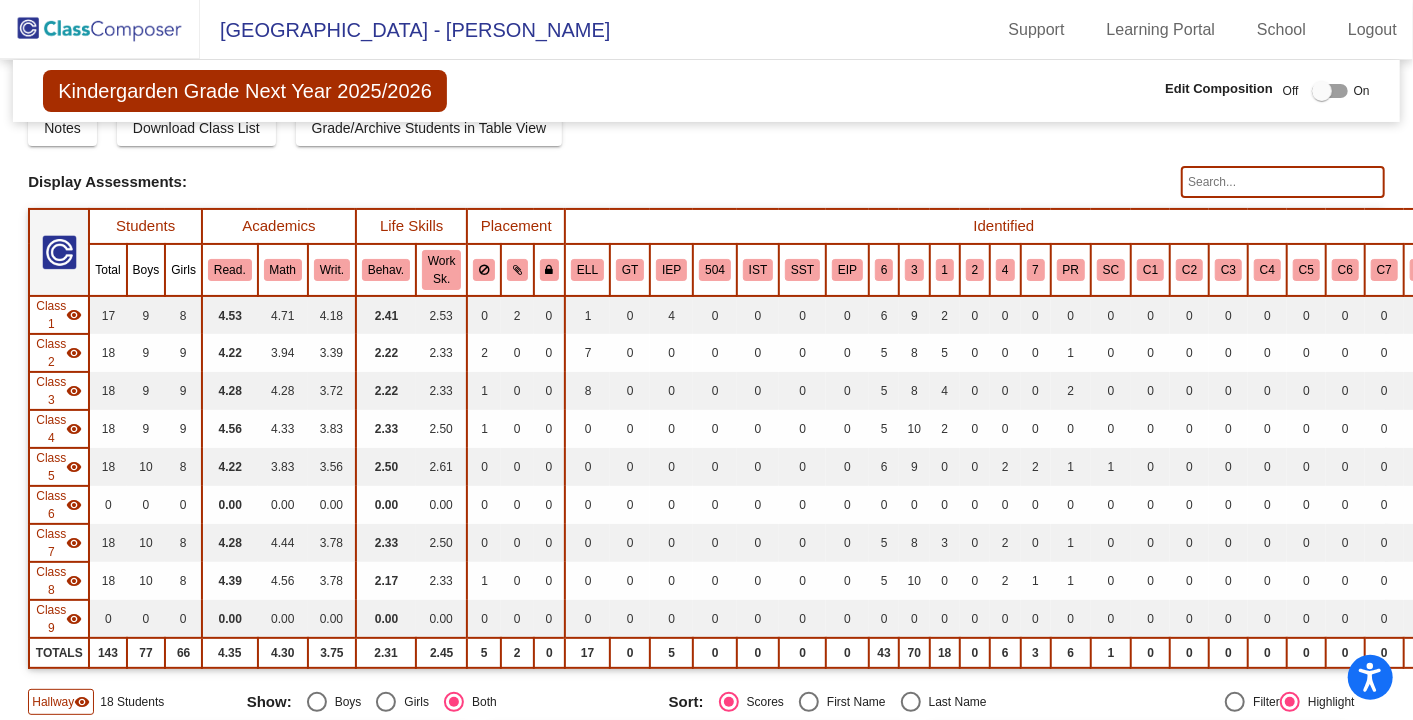 scroll, scrollTop: 72, scrollLeft: 0, axis: vertical 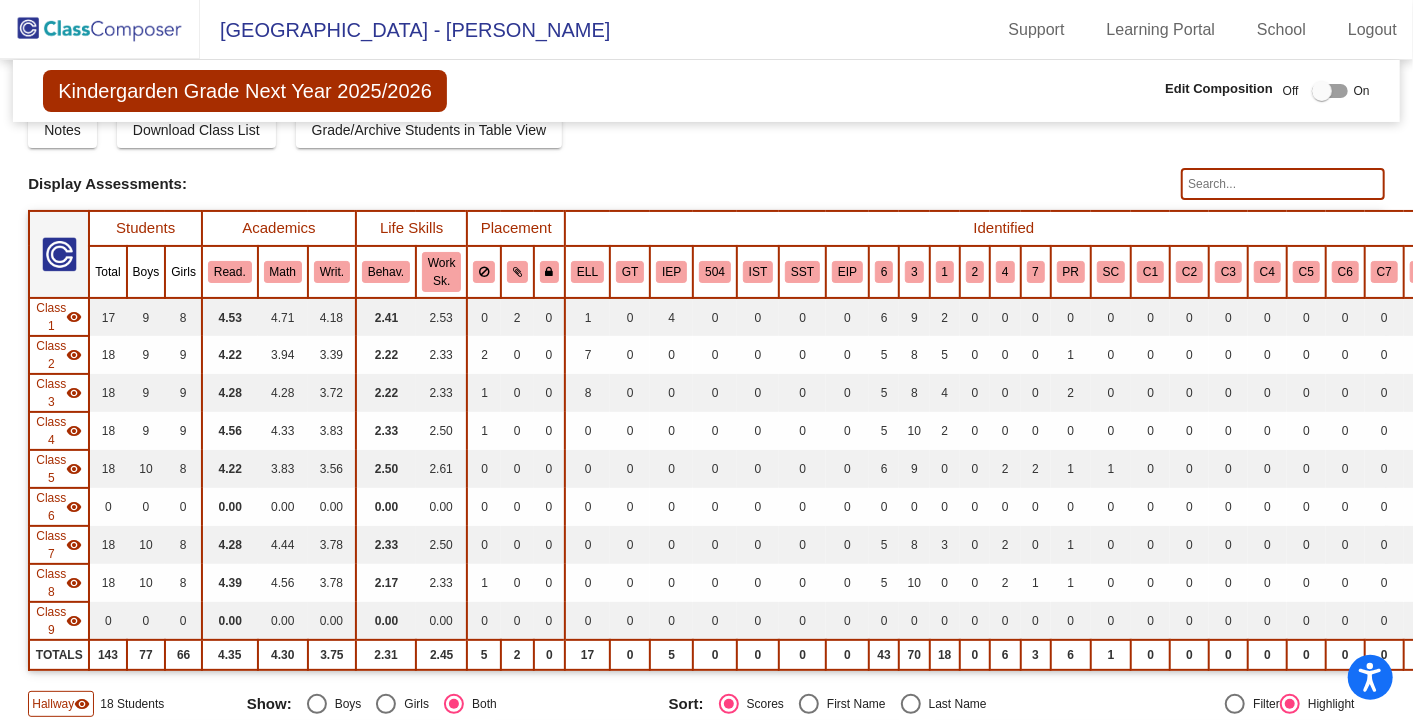 click on "Sort:   Scores   First Name   Last Name" 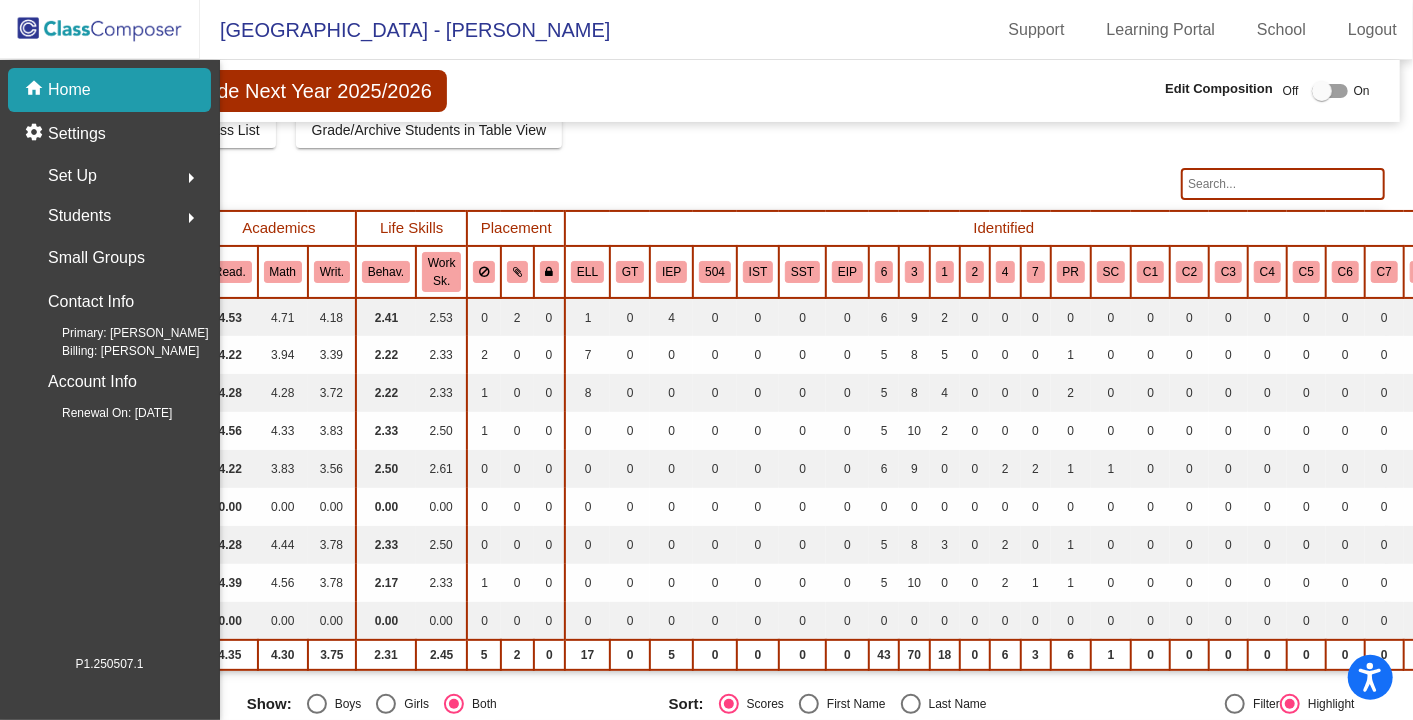 scroll, scrollTop: 0, scrollLeft: 0, axis: both 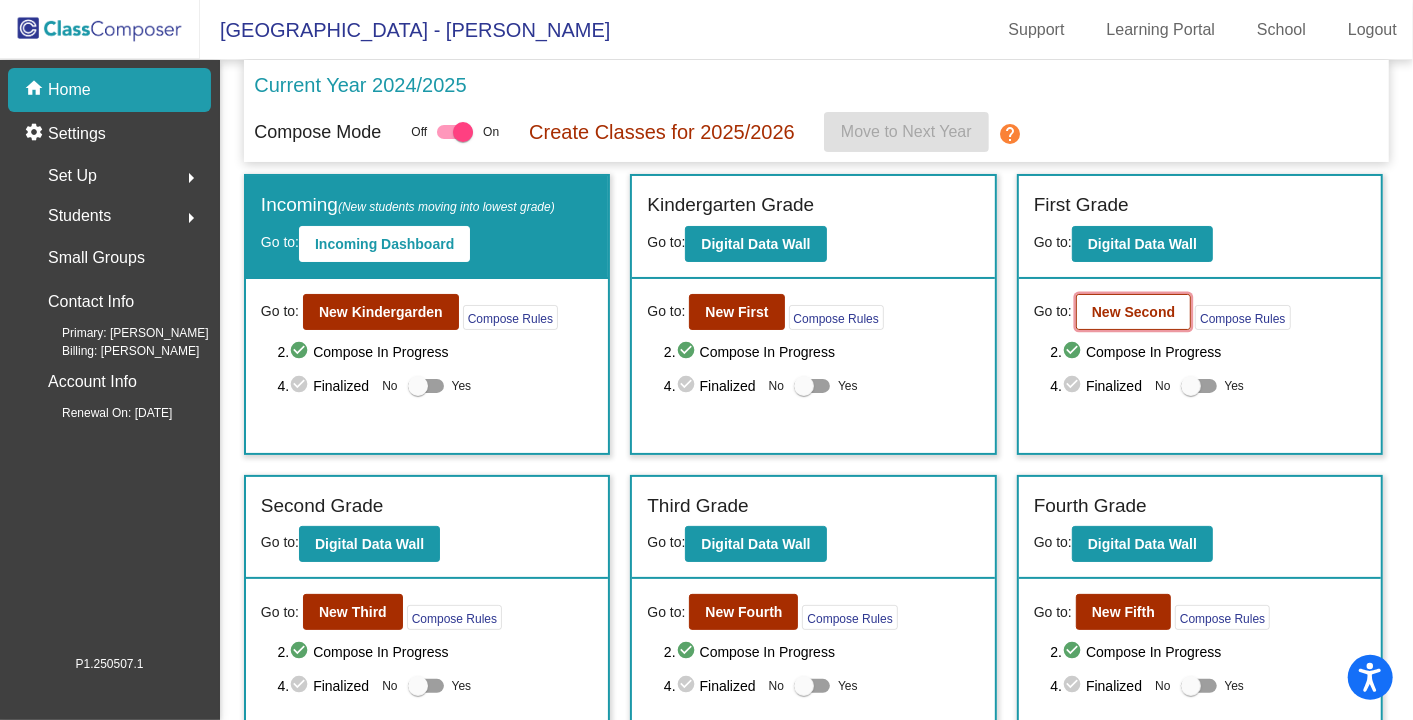 click on "New Second" 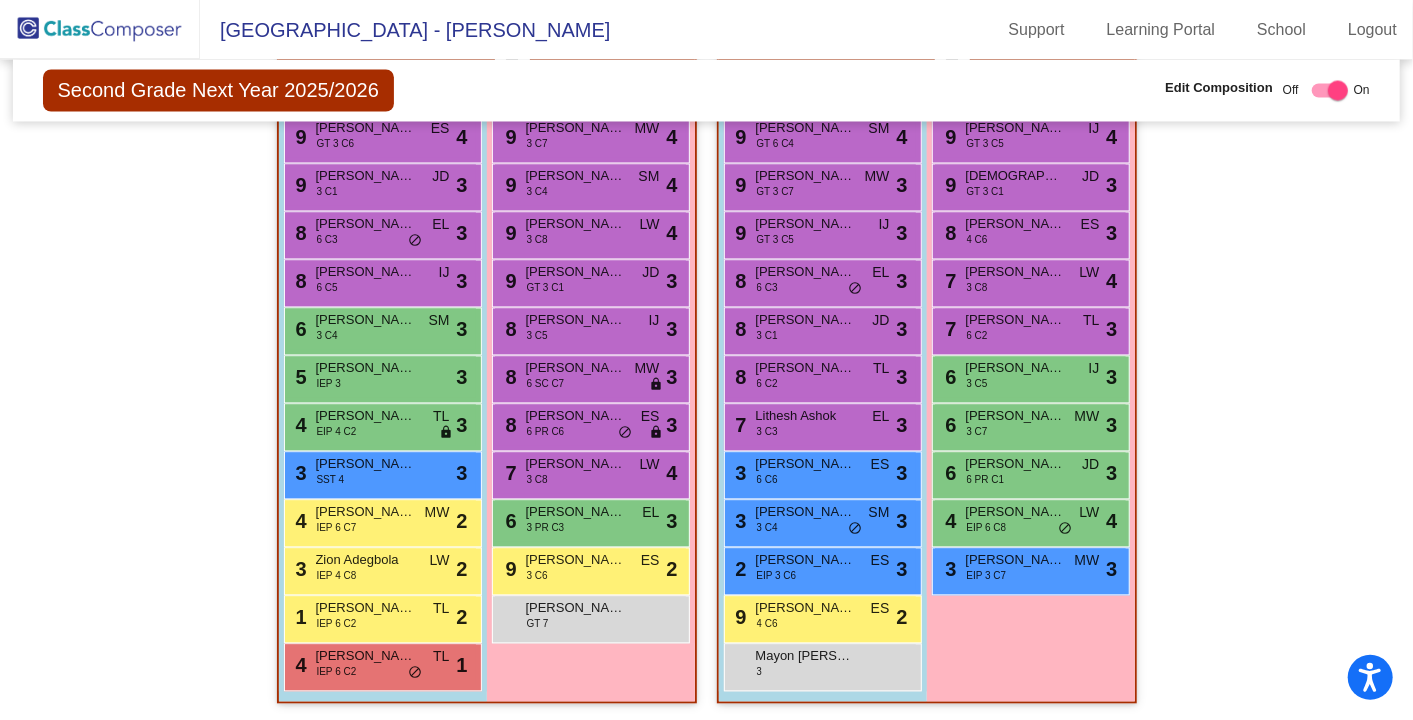 scroll, scrollTop: 2131, scrollLeft: 0, axis: vertical 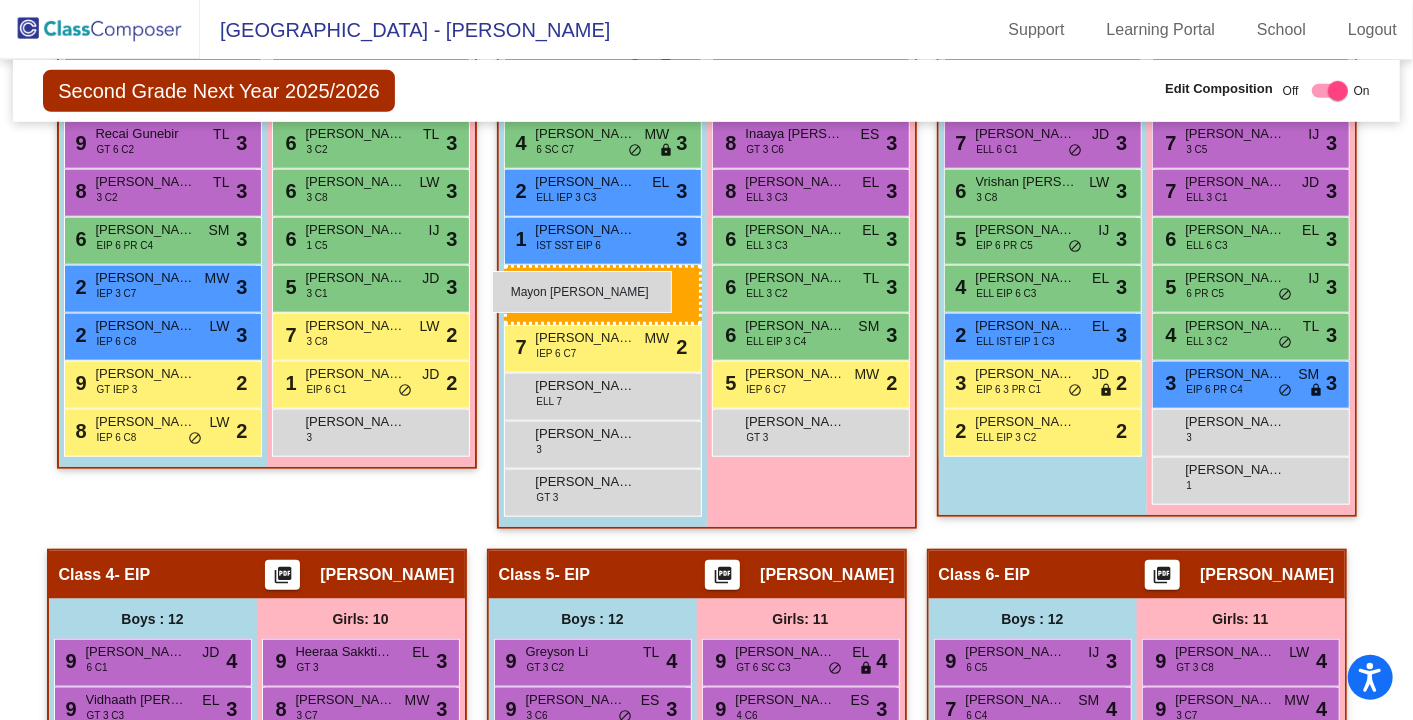 drag, startPoint x: 848, startPoint y: 653, endPoint x: 492, endPoint y: 271, distance: 522.1686 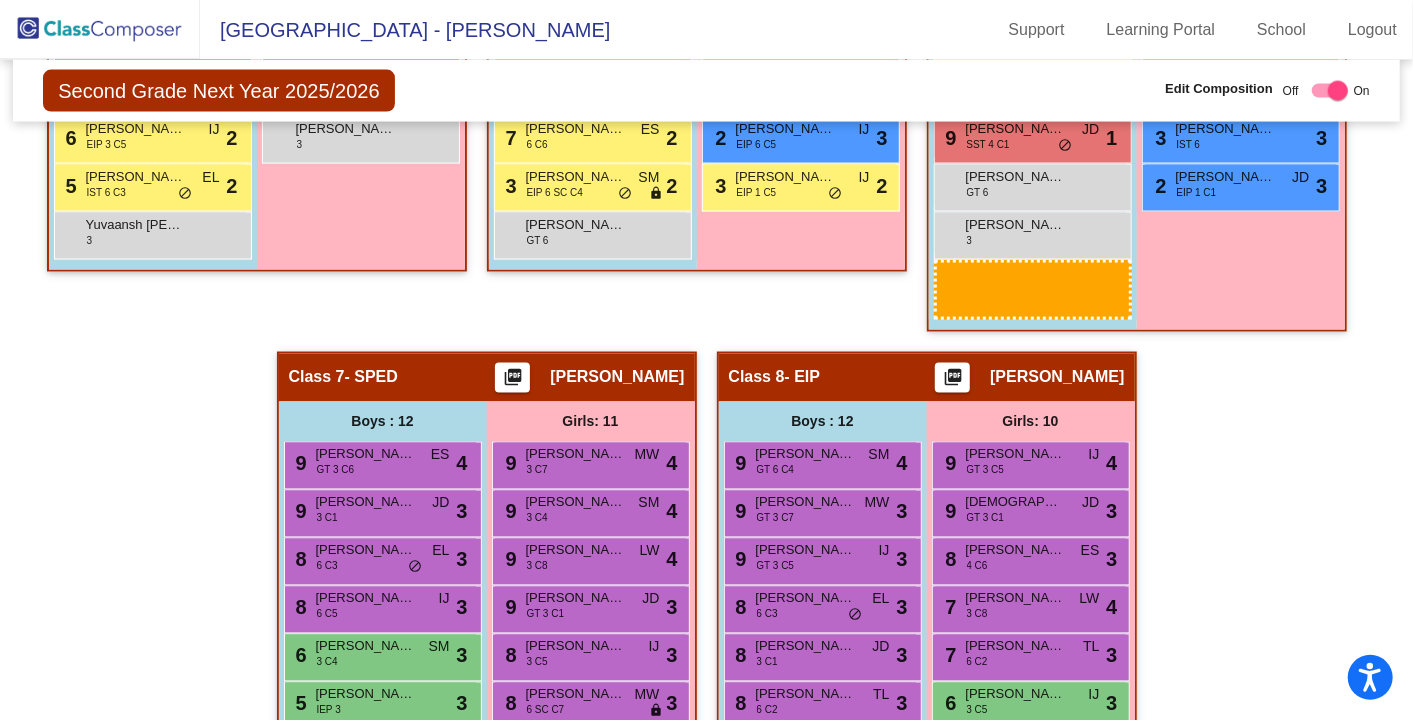 scroll, scrollTop: 1887, scrollLeft: 0, axis: vertical 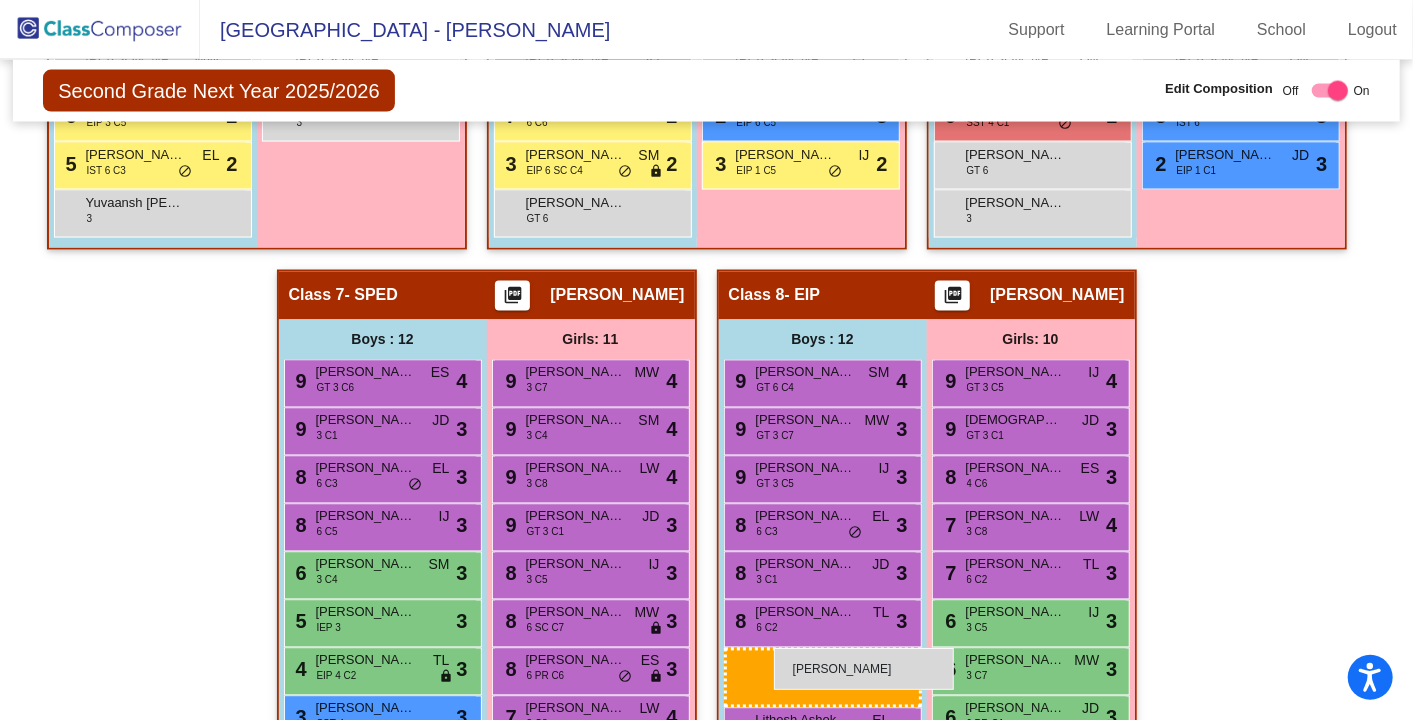drag, startPoint x: 562, startPoint y: 363, endPoint x: 774, endPoint y: 648, distance: 355.20276 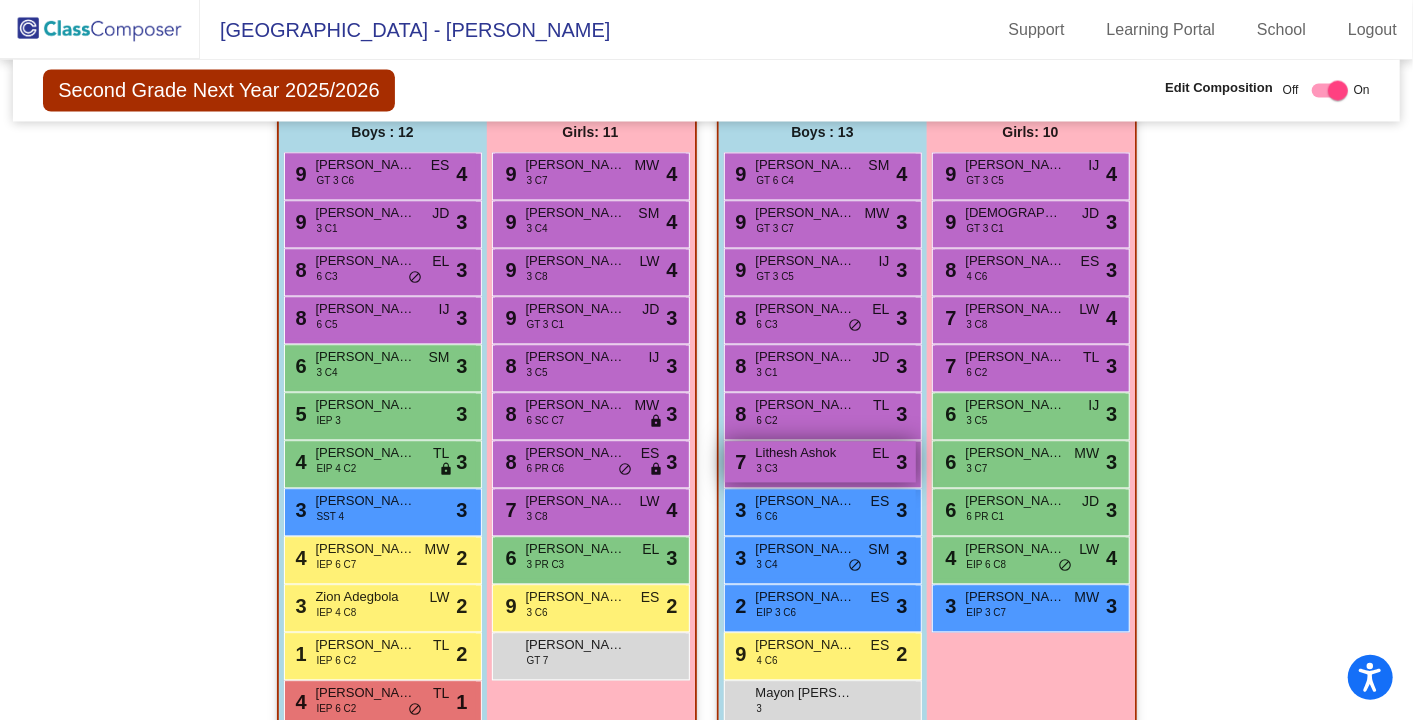 scroll, scrollTop: 2097, scrollLeft: 0, axis: vertical 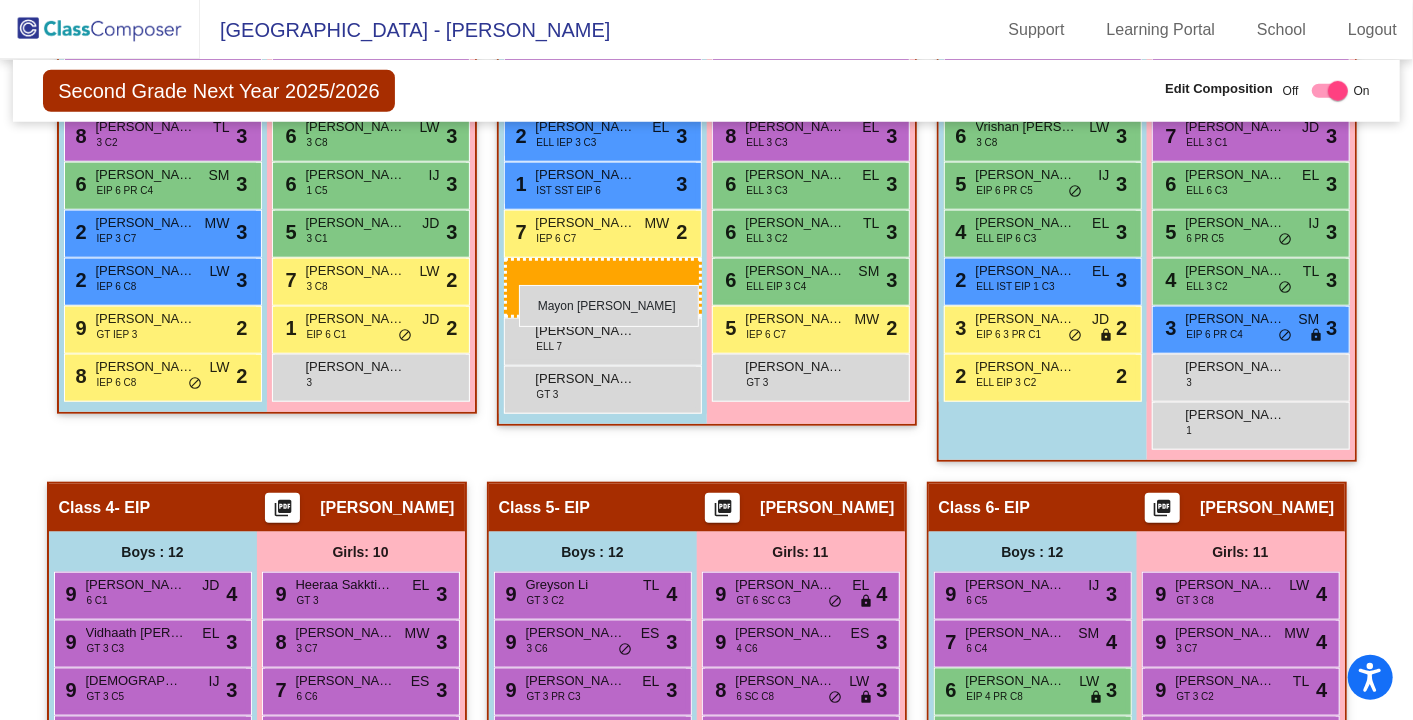 drag, startPoint x: 779, startPoint y: 684, endPoint x: 519, endPoint y: 285, distance: 476.2363 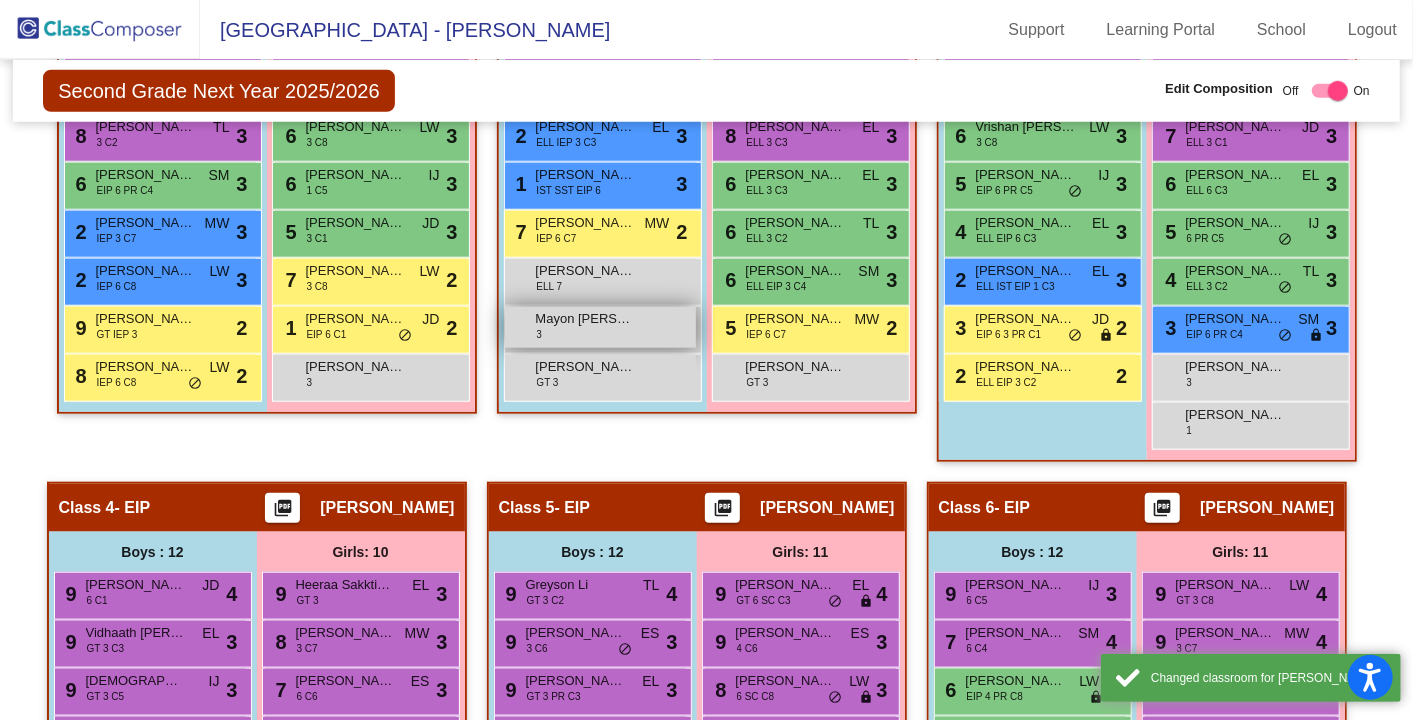 click on "Mayon [PERSON_NAME]" at bounding box center (586, 319) 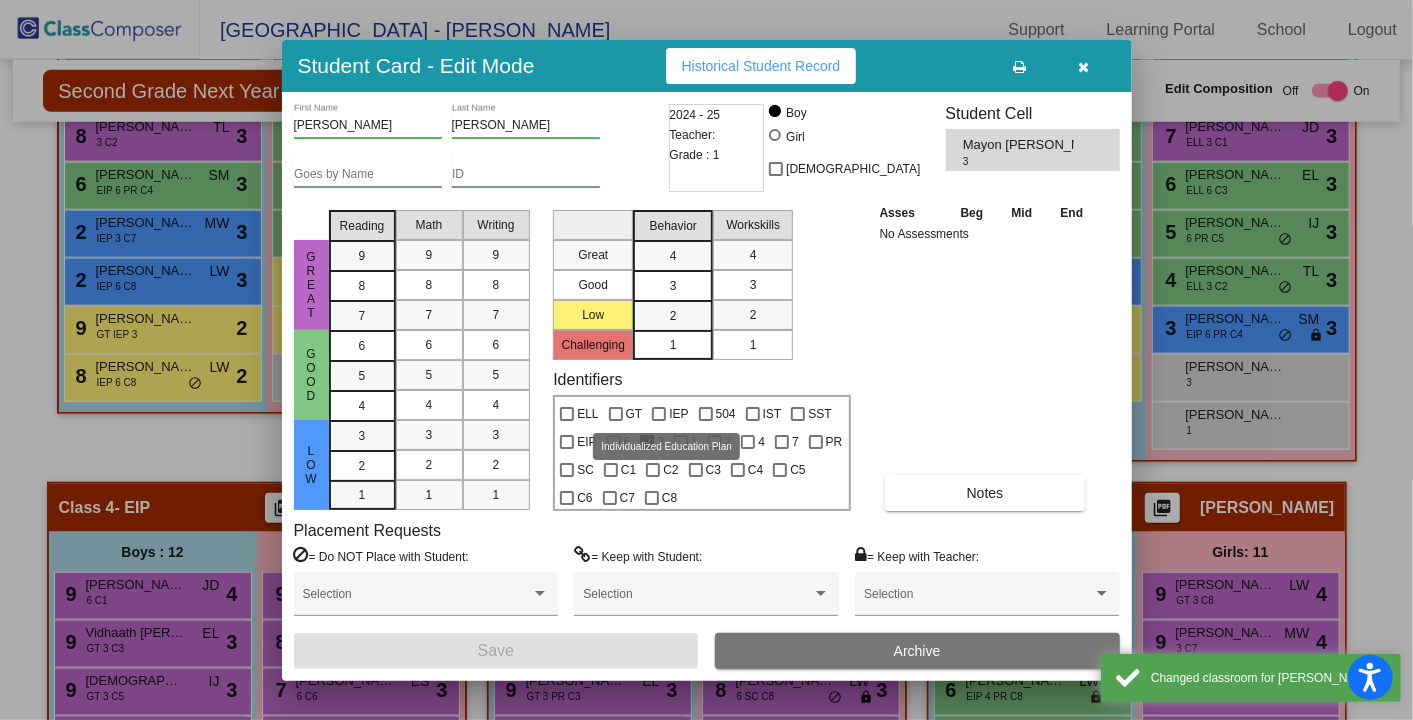 click on "IEP" at bounding box center [670, 414] 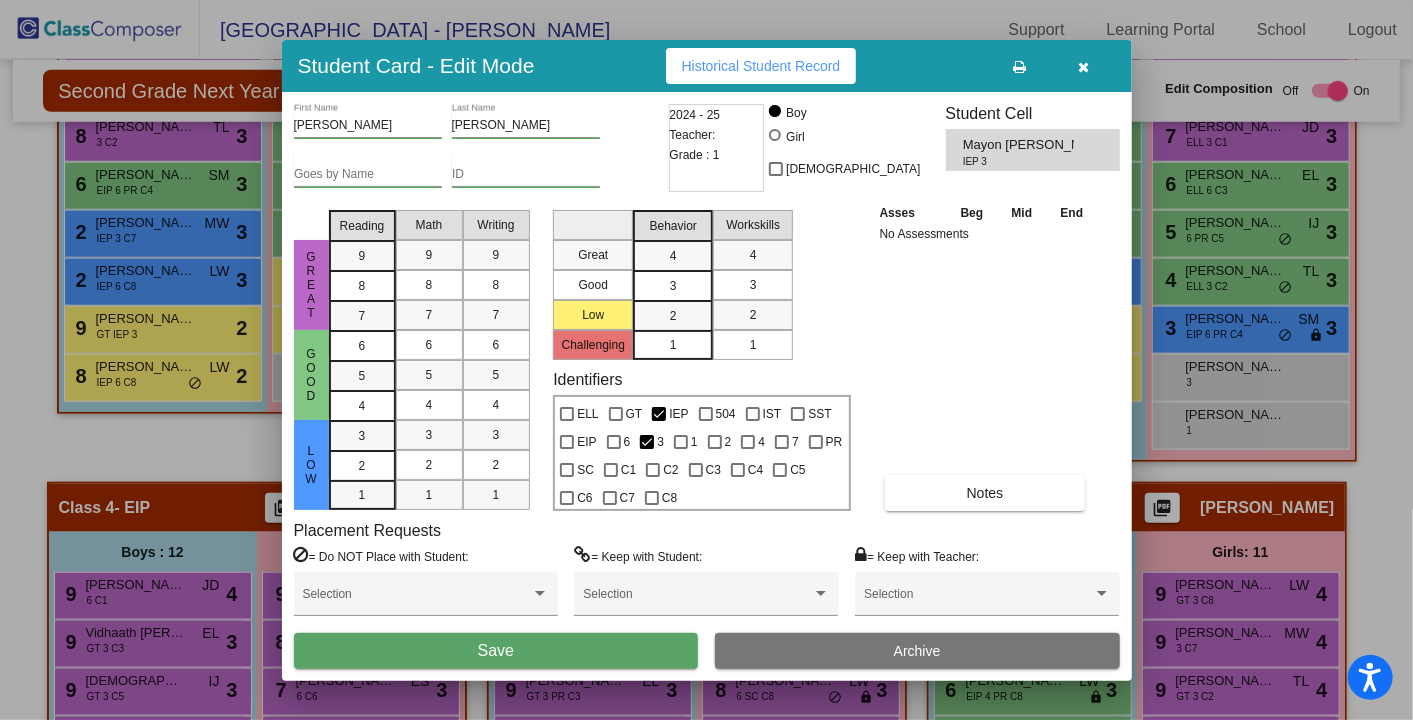 click on "Save" at bounding box center [496, 651] 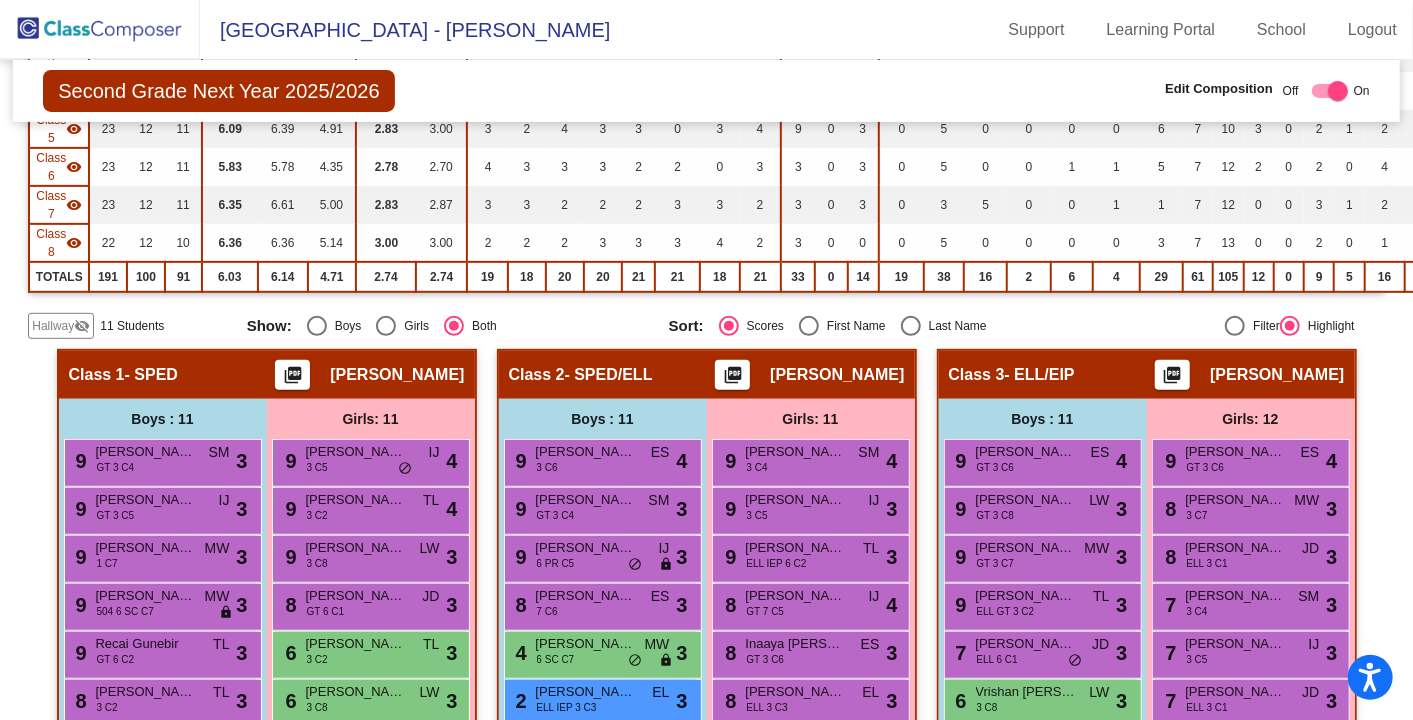 scroll, scrollTop: 413, scrollLeft: 0, axis: vertical 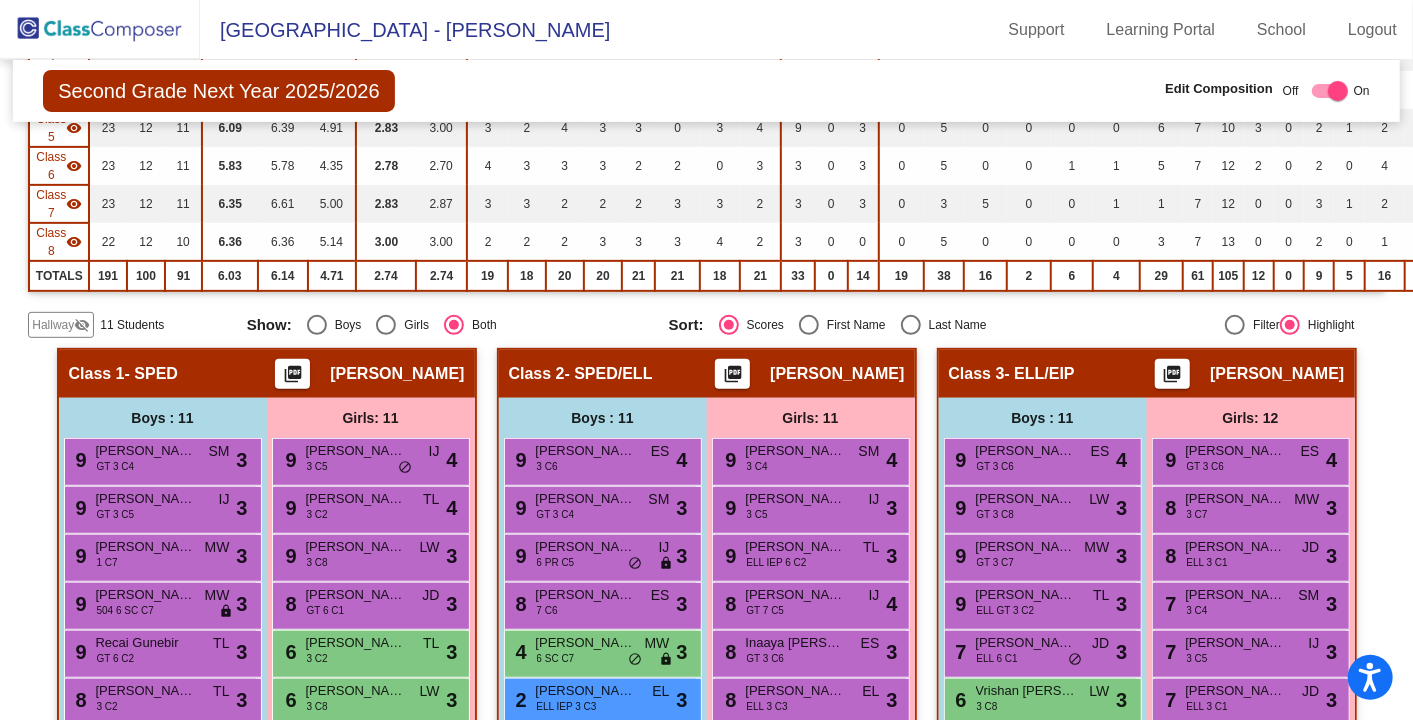 click on "Hallway" 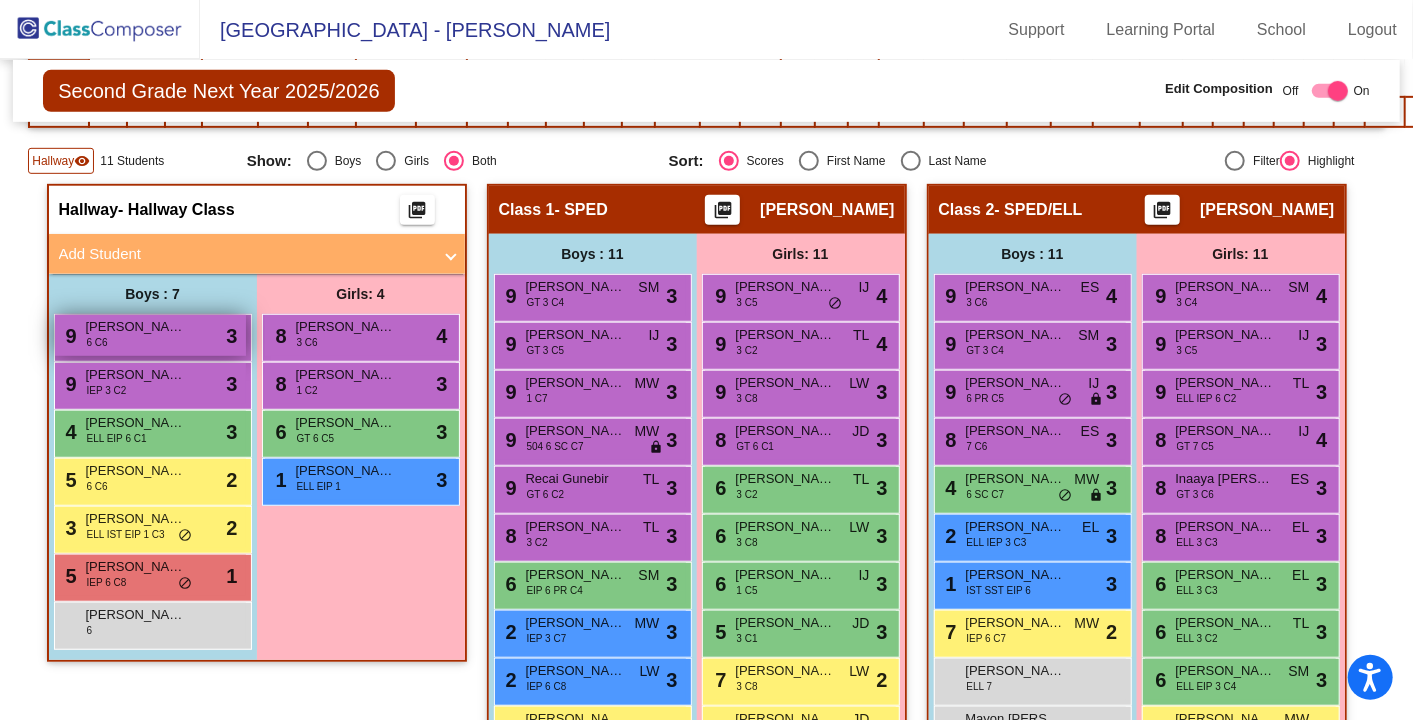 scroll, scrollTop: 575, scrollLeft: 0, axis: vertical 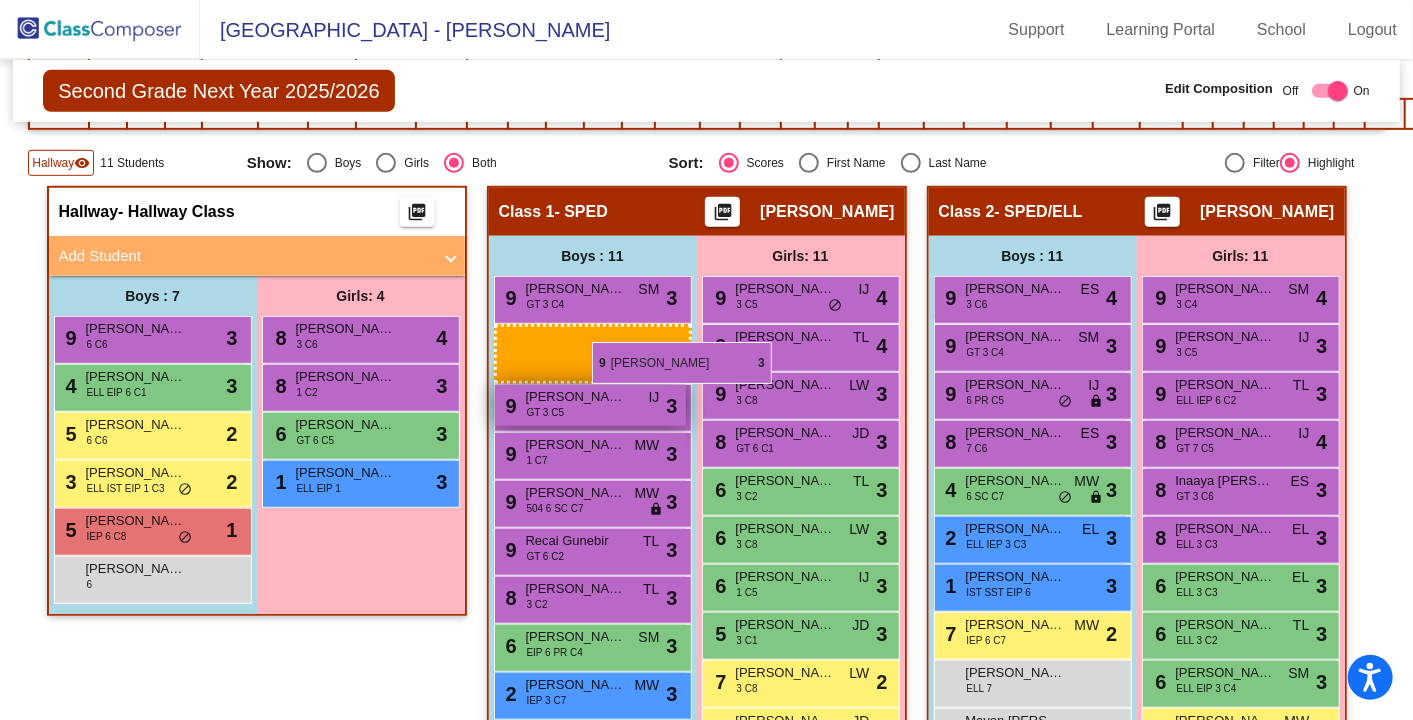 drag, startPoint x: 165, startPoint y: 382, endPoint x: 588, endPoint y: 337, distance: 425.38687 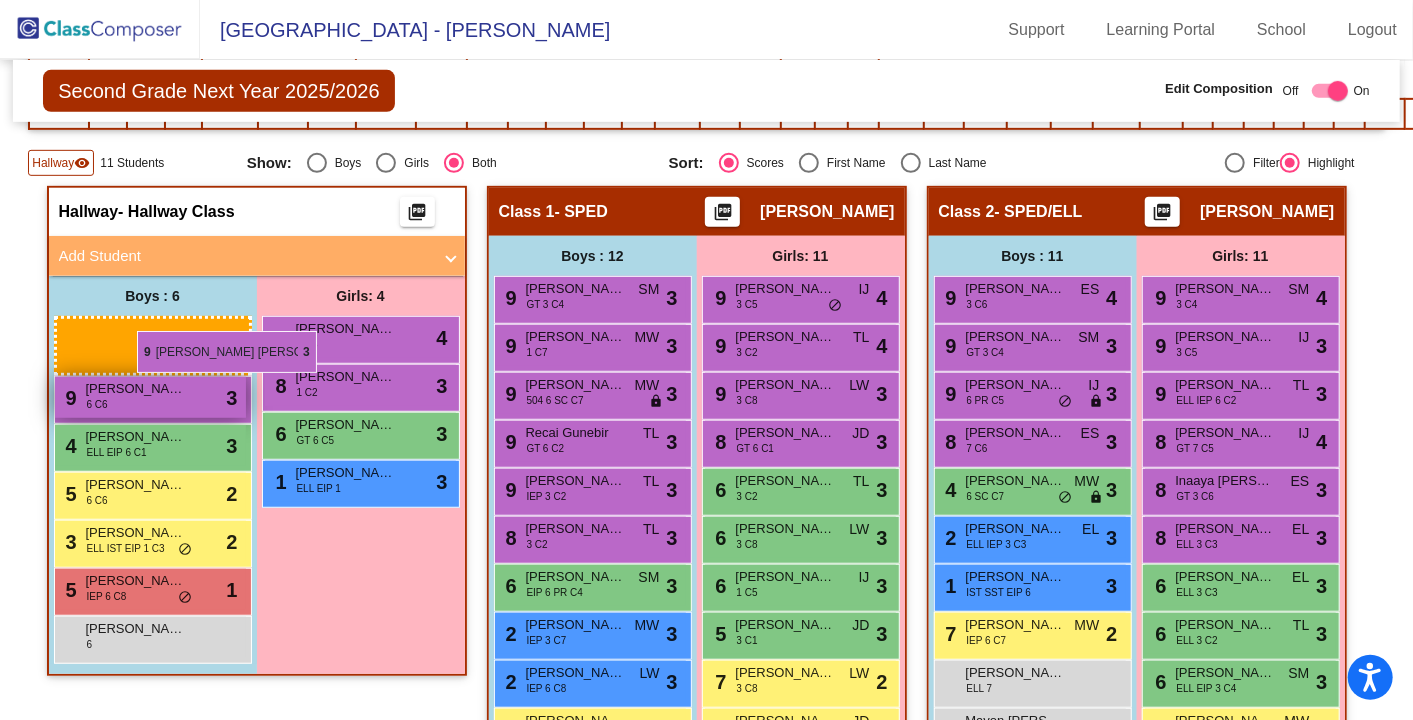 drag, startPoint x: 597, startPoint y: 334, endPoint x: 130, endPoint y: 331, distance: 467.00964 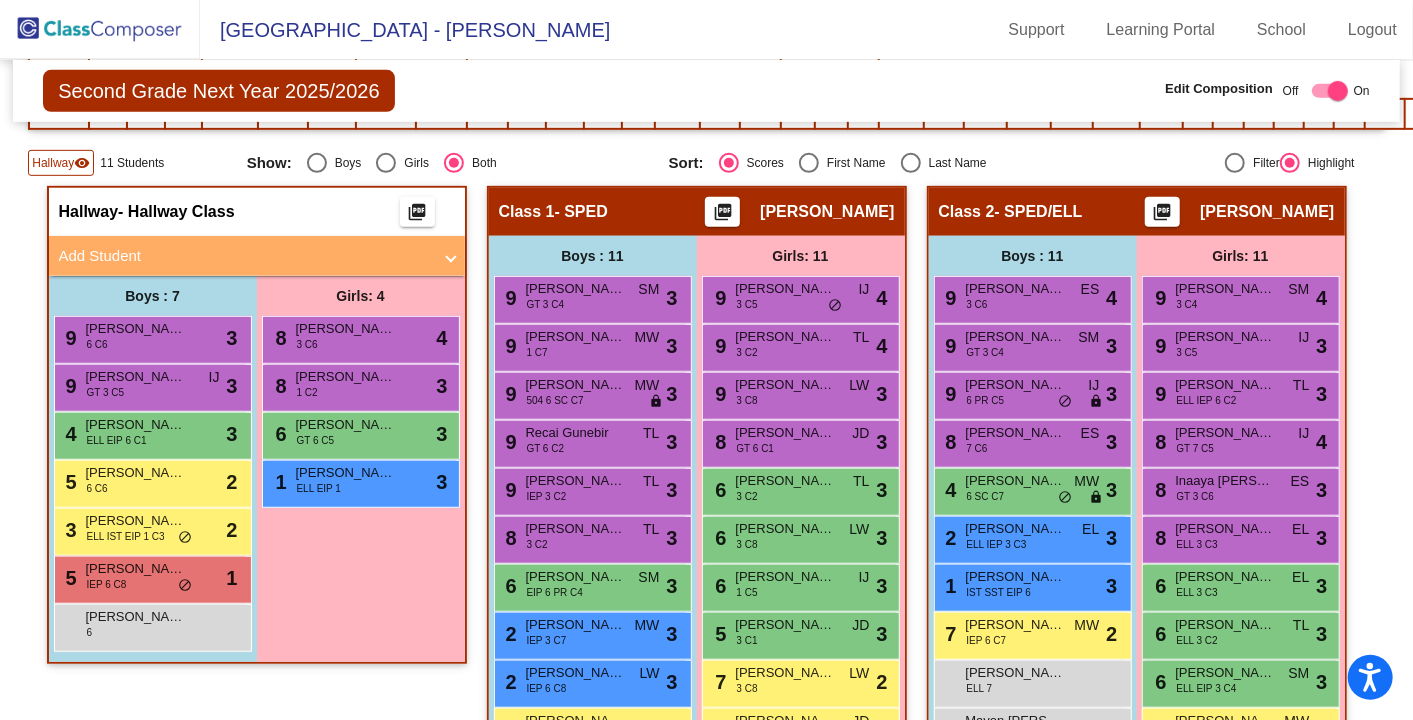 click on "Add Student" at bounding box center [245, 256] 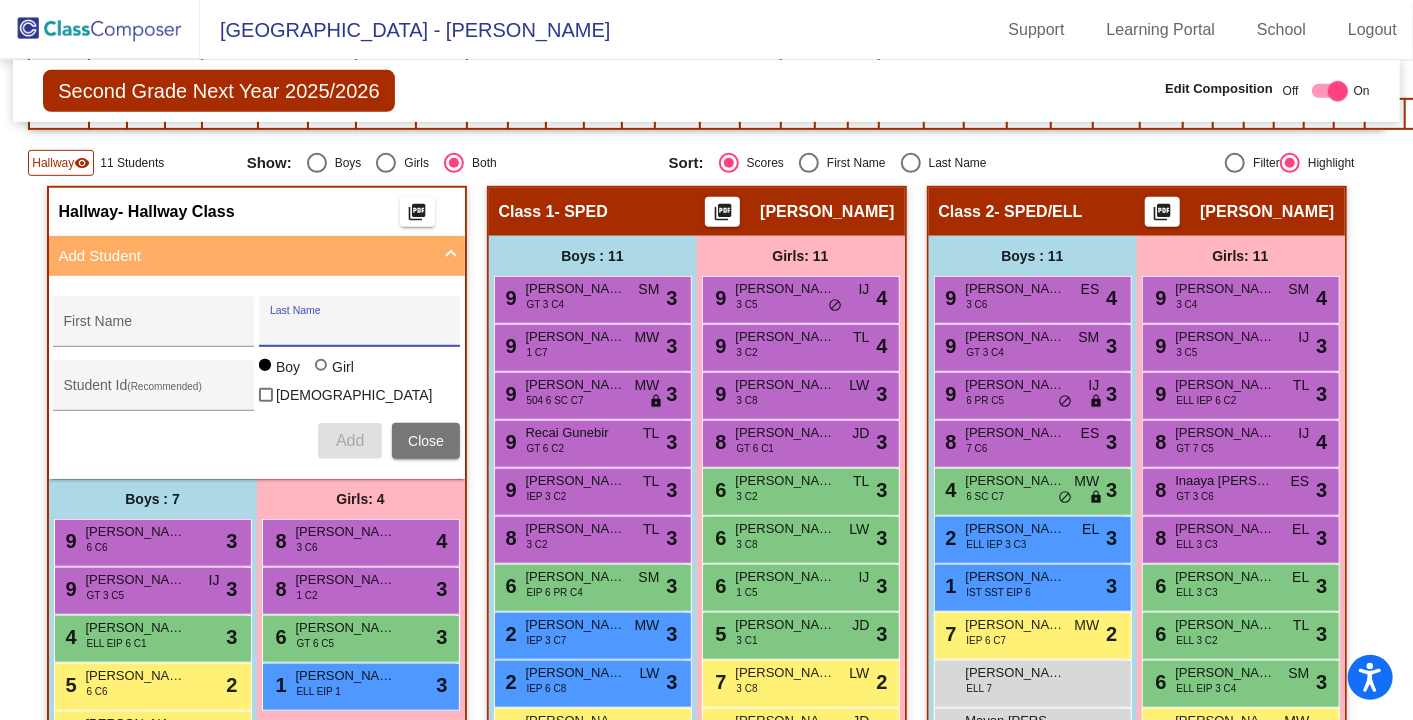 click on "Last Name" at bounding box center (360, 329) 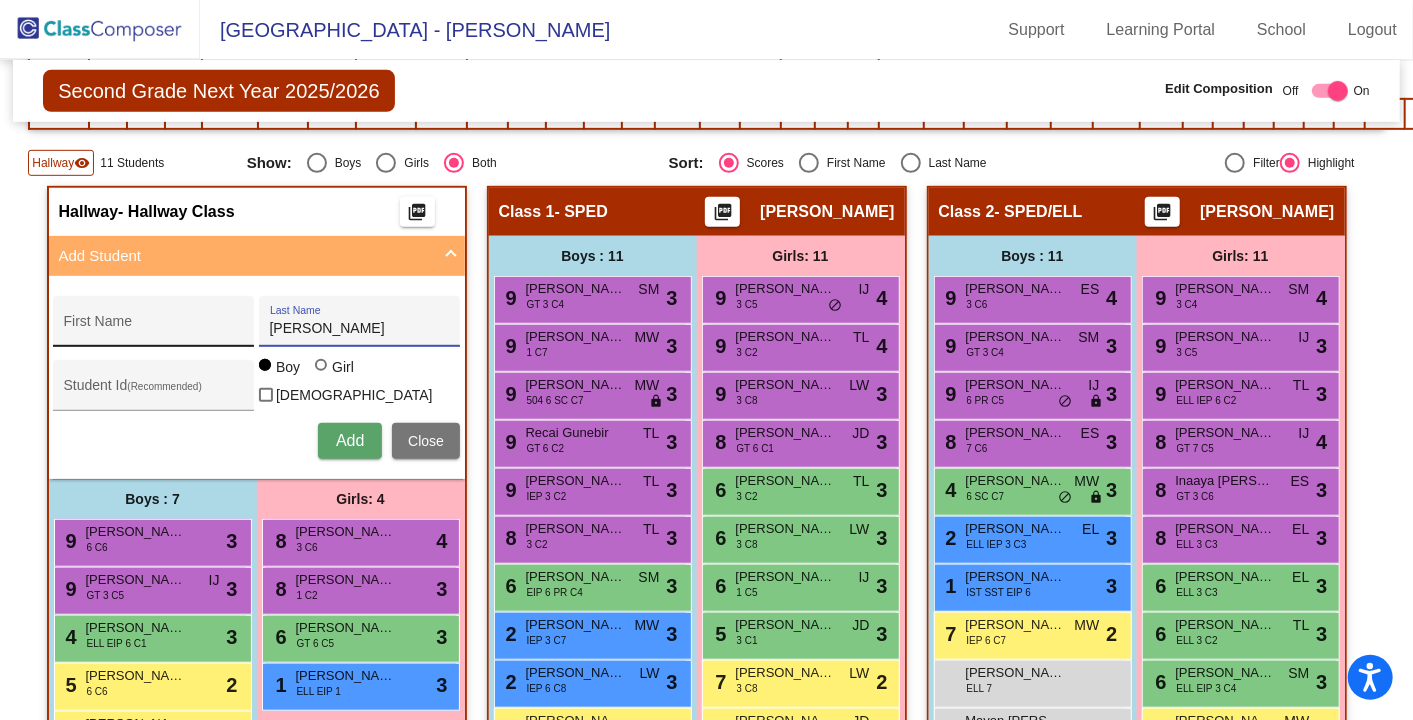type on "[PERSON_NAME]" 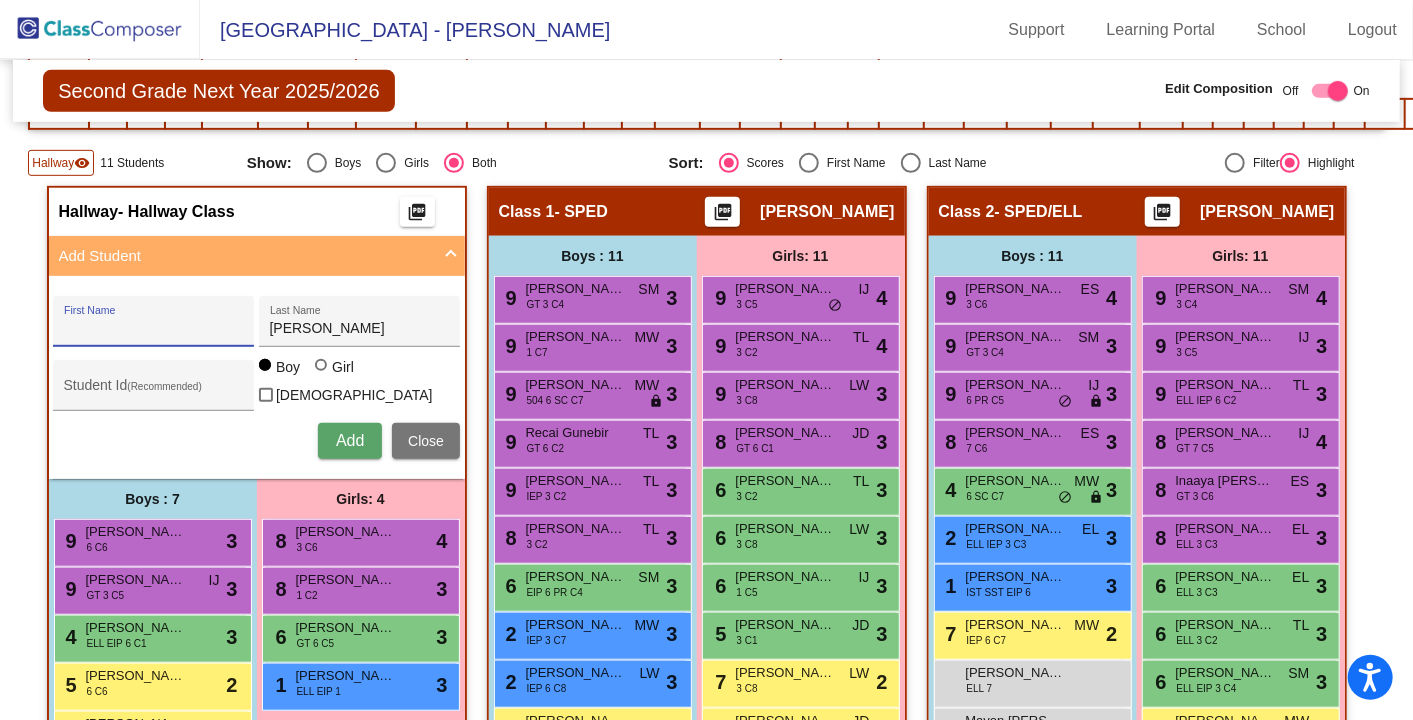 paste on "[PERSON_NAME]" 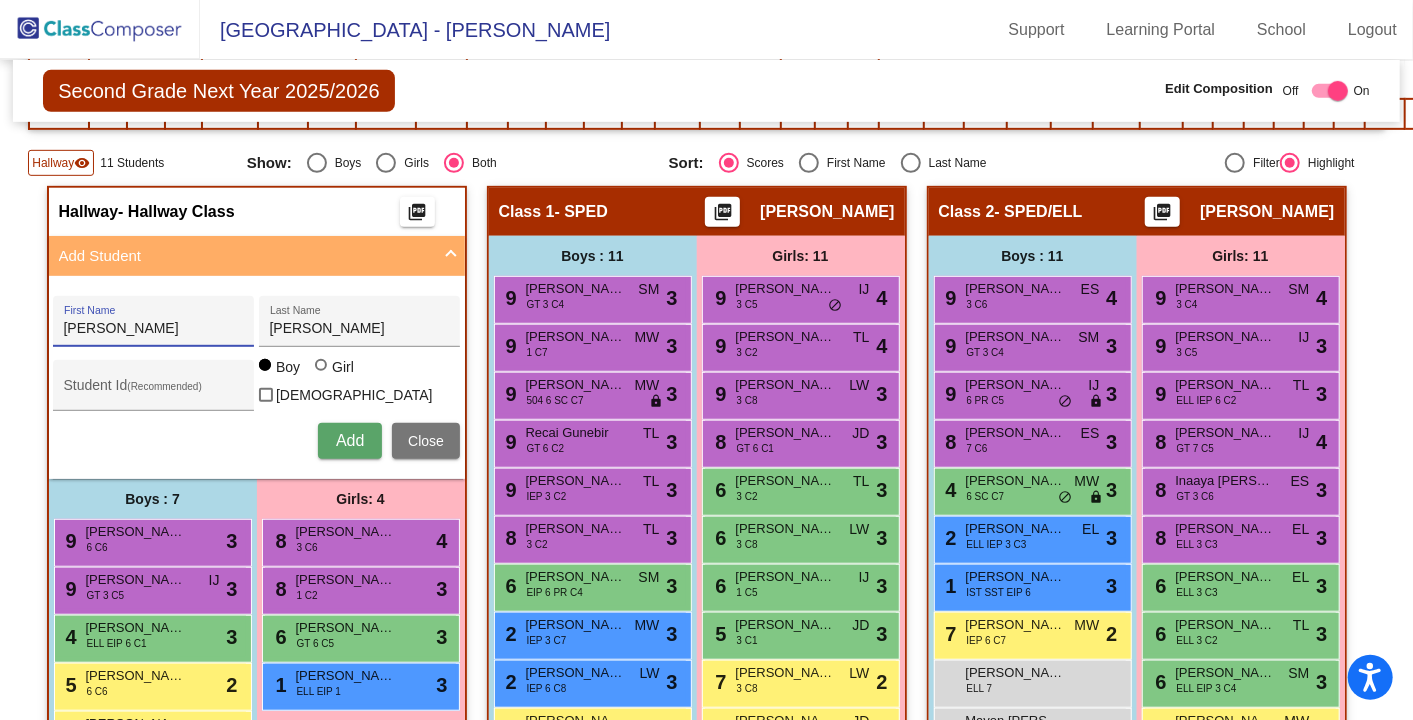 type on "[PERSON_NAME]" 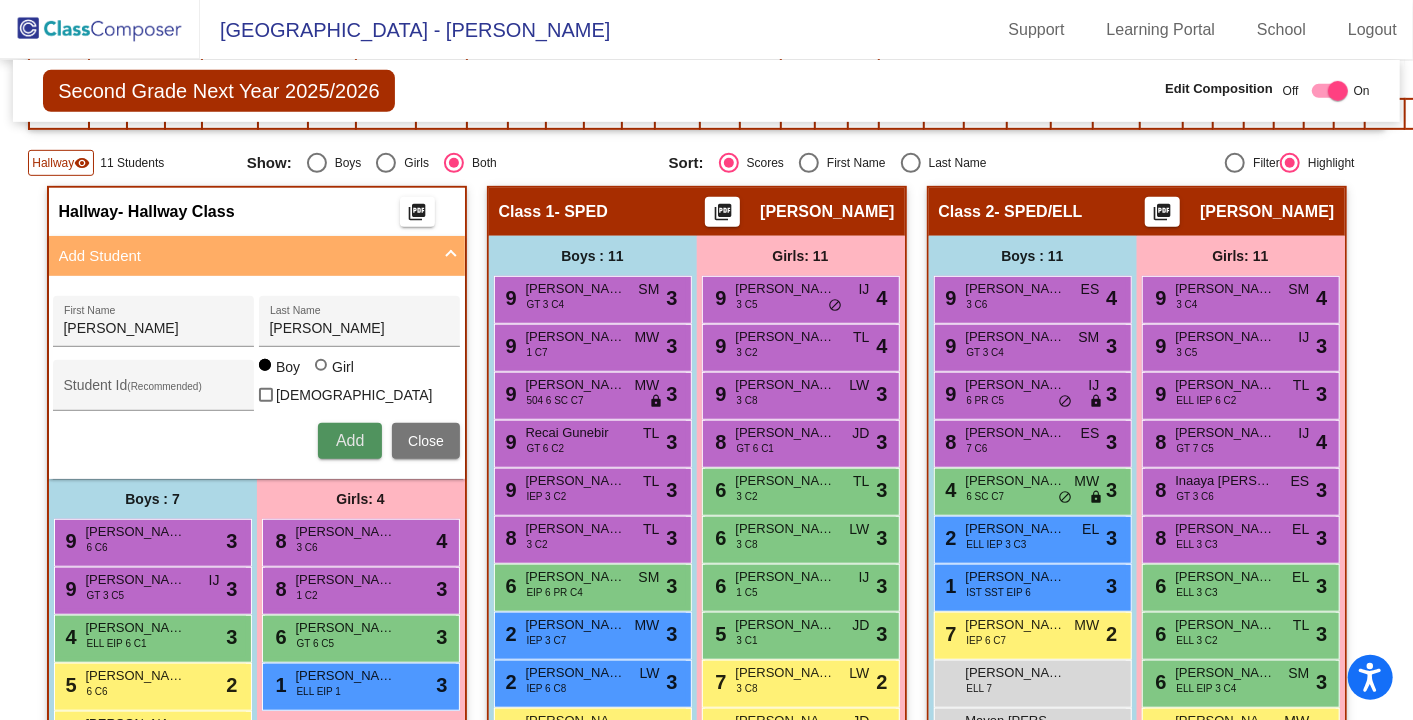 click on "Add" at bounding box center [350, 440] 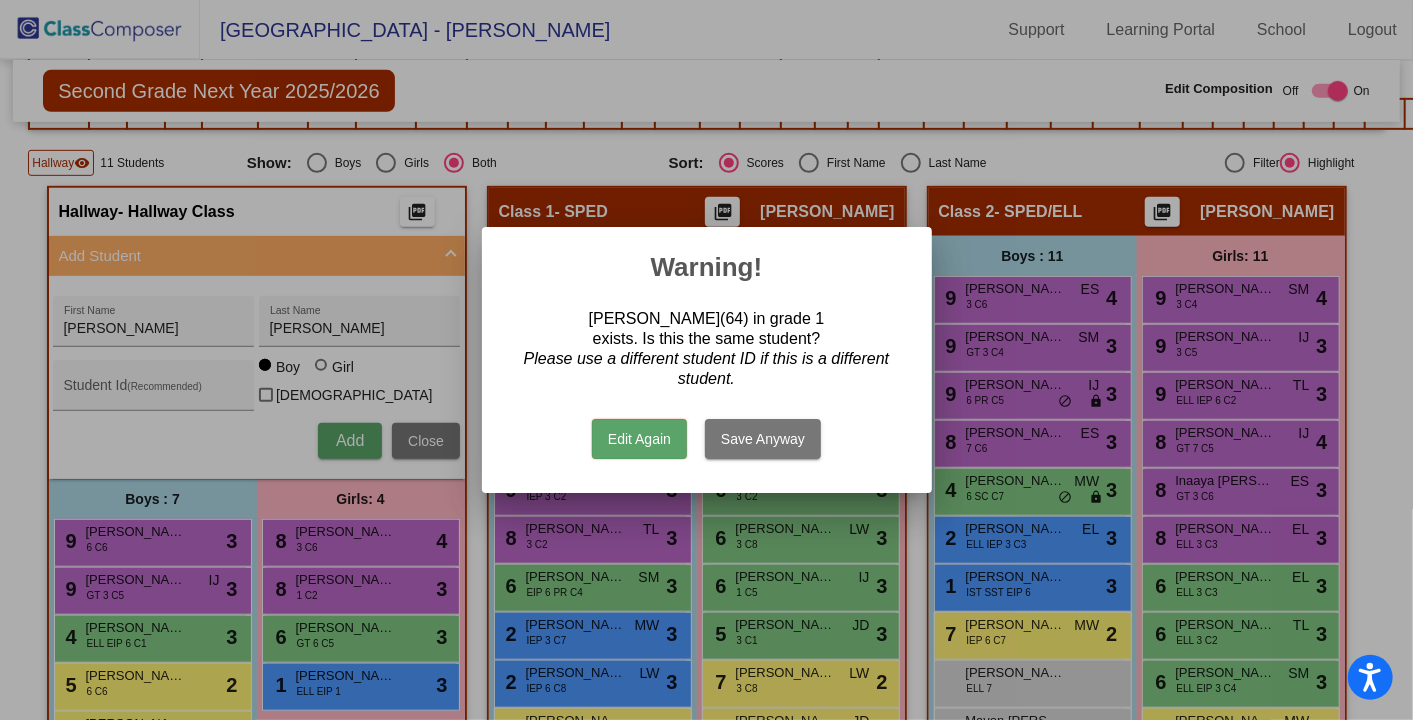 click on "Save Anyway" at bounding box center [763, 439] 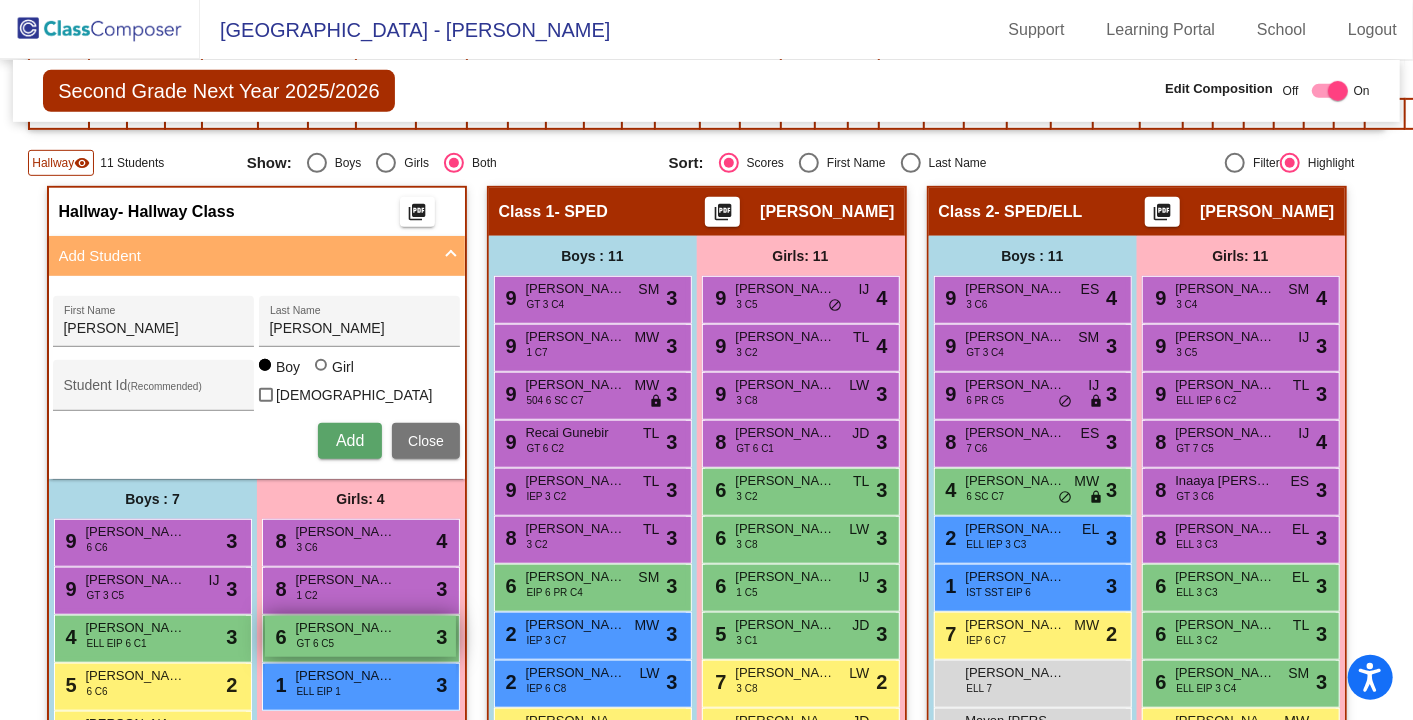 type 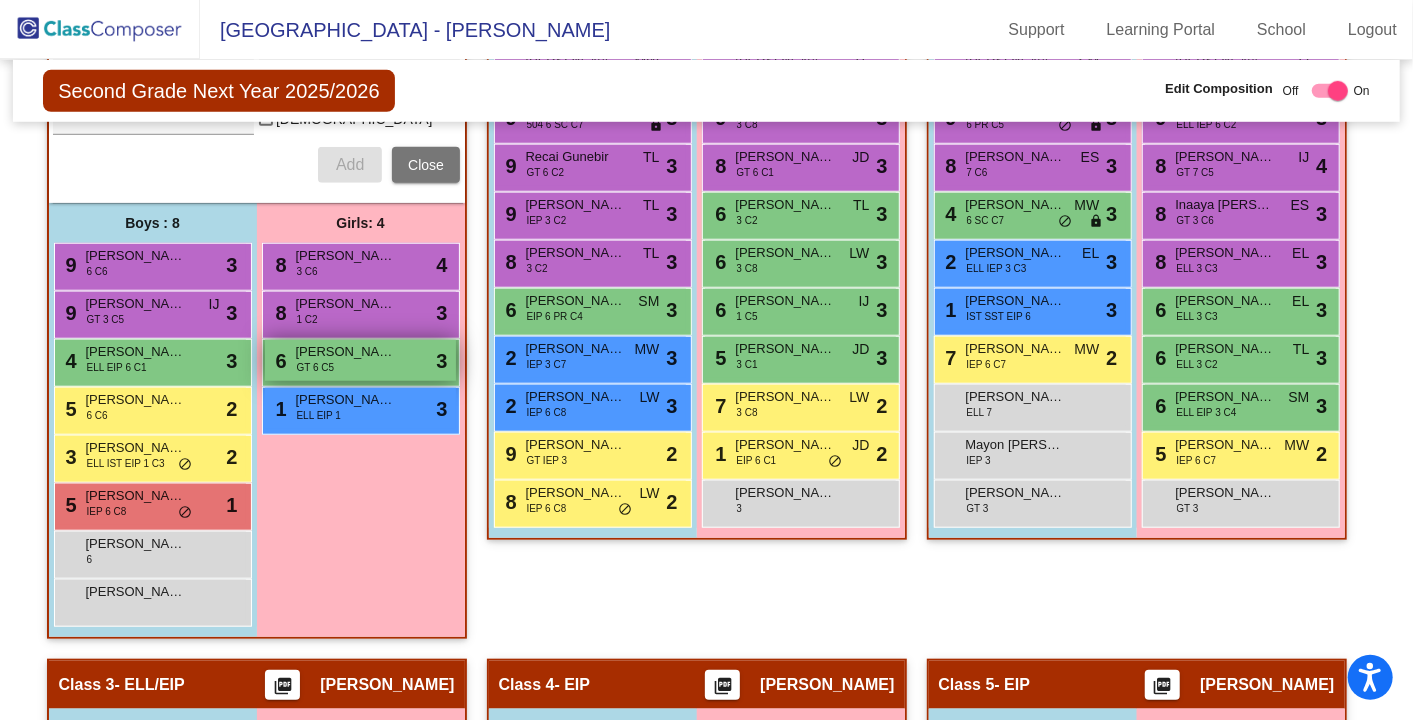 scroll, scrollTop: 851, scrollLeft: 0, axis: vertical 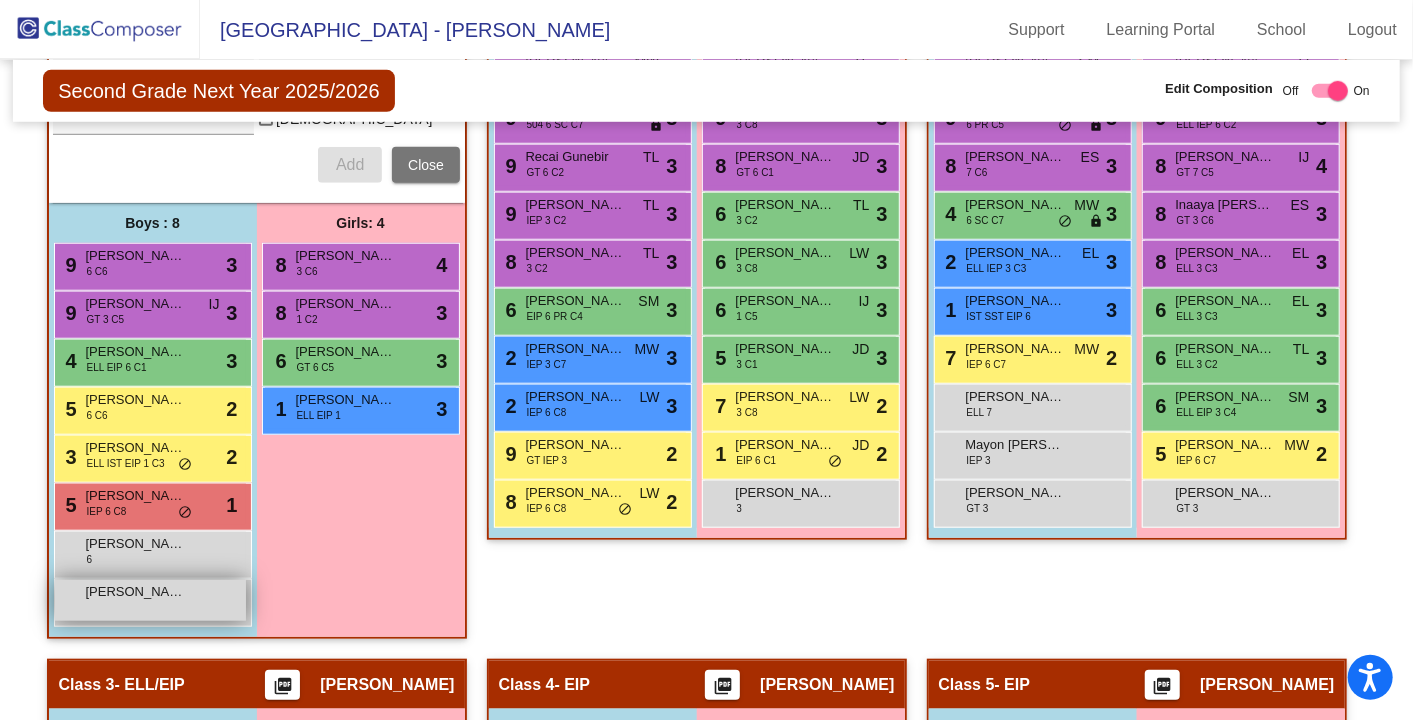 click on "[PERSON_NAME] lock do_not_disturb_alt" at bounding box center (150, 600) 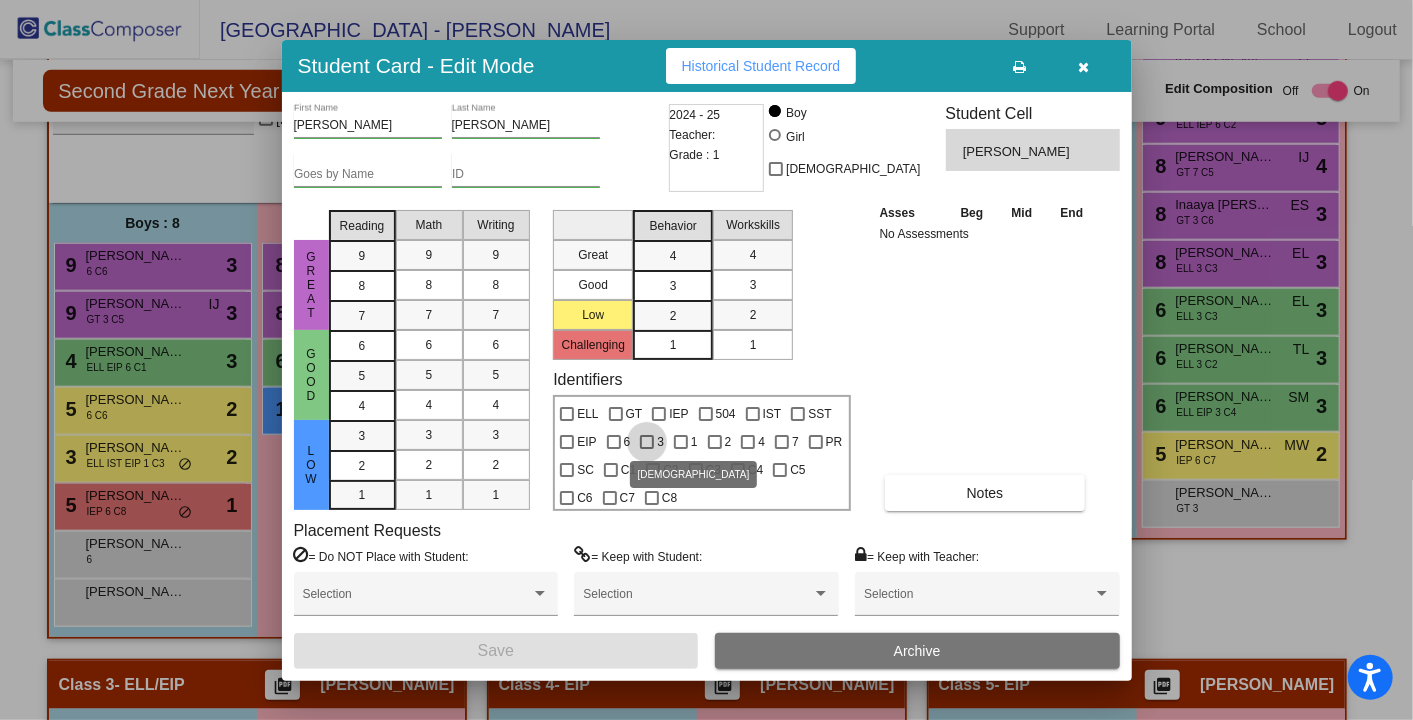 click at bounding box center [647, 442] 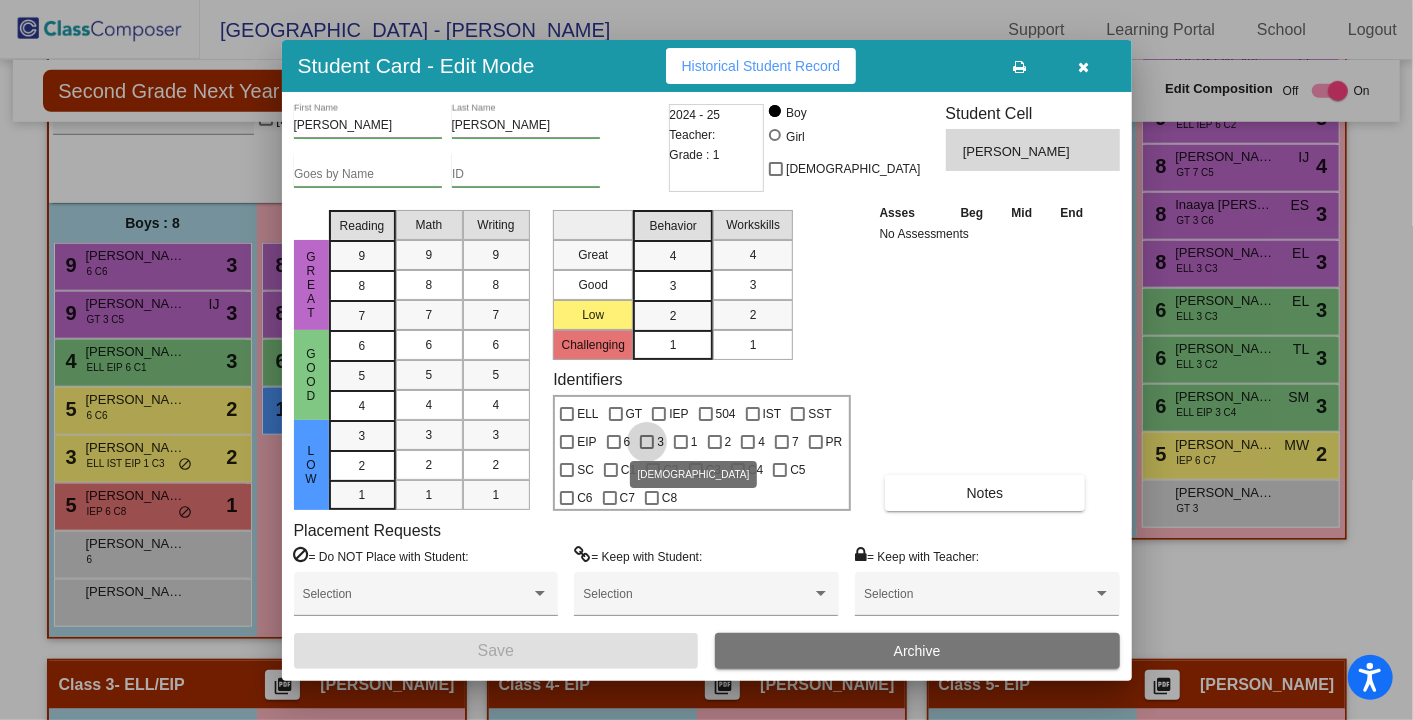 checkbox on "true" 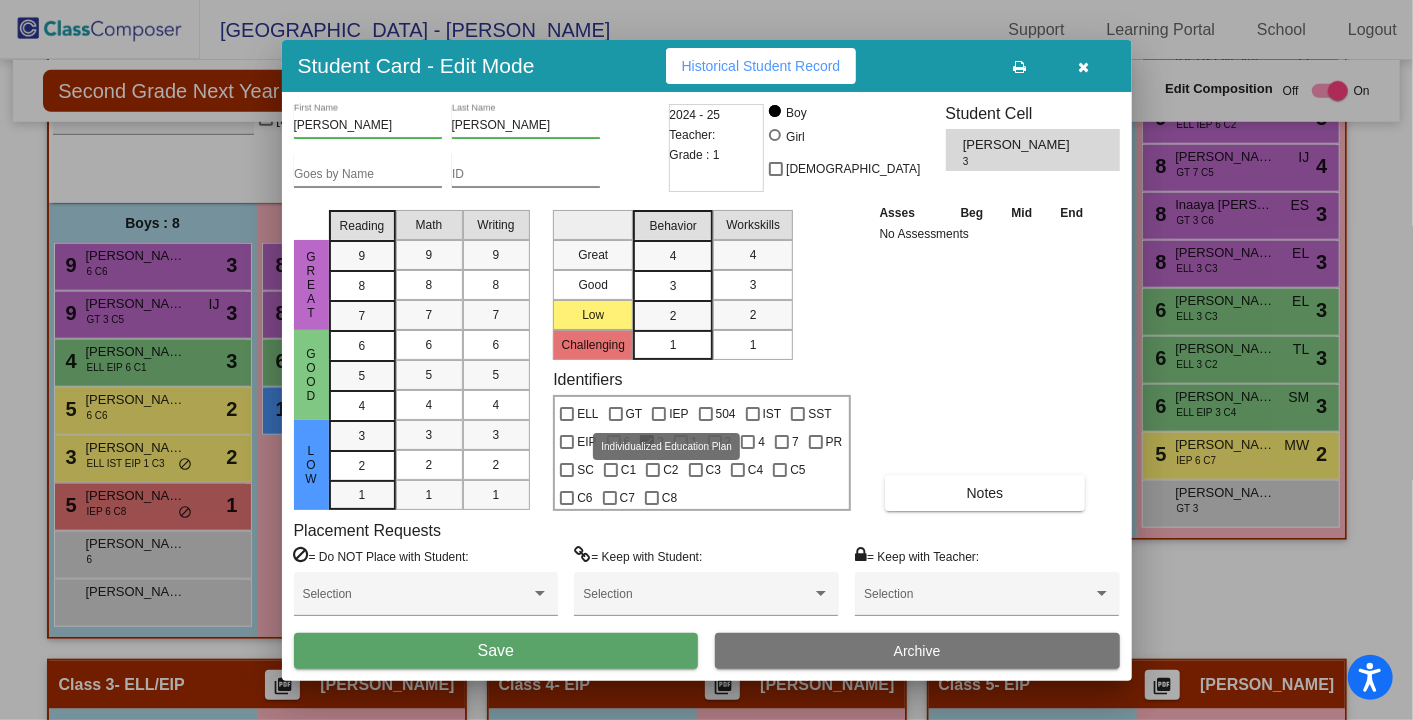 click at bounding box center [659, 414] 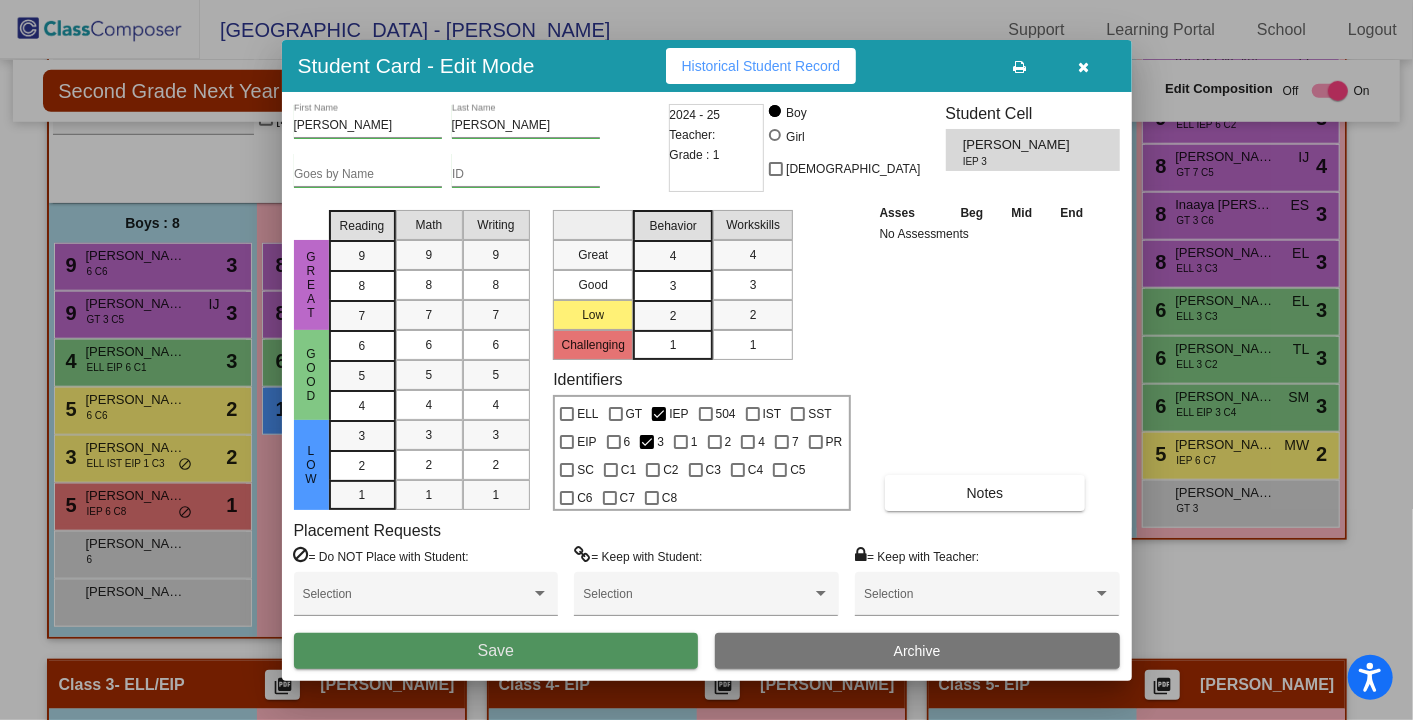 click on "Save" at bounding box center [496, 651] 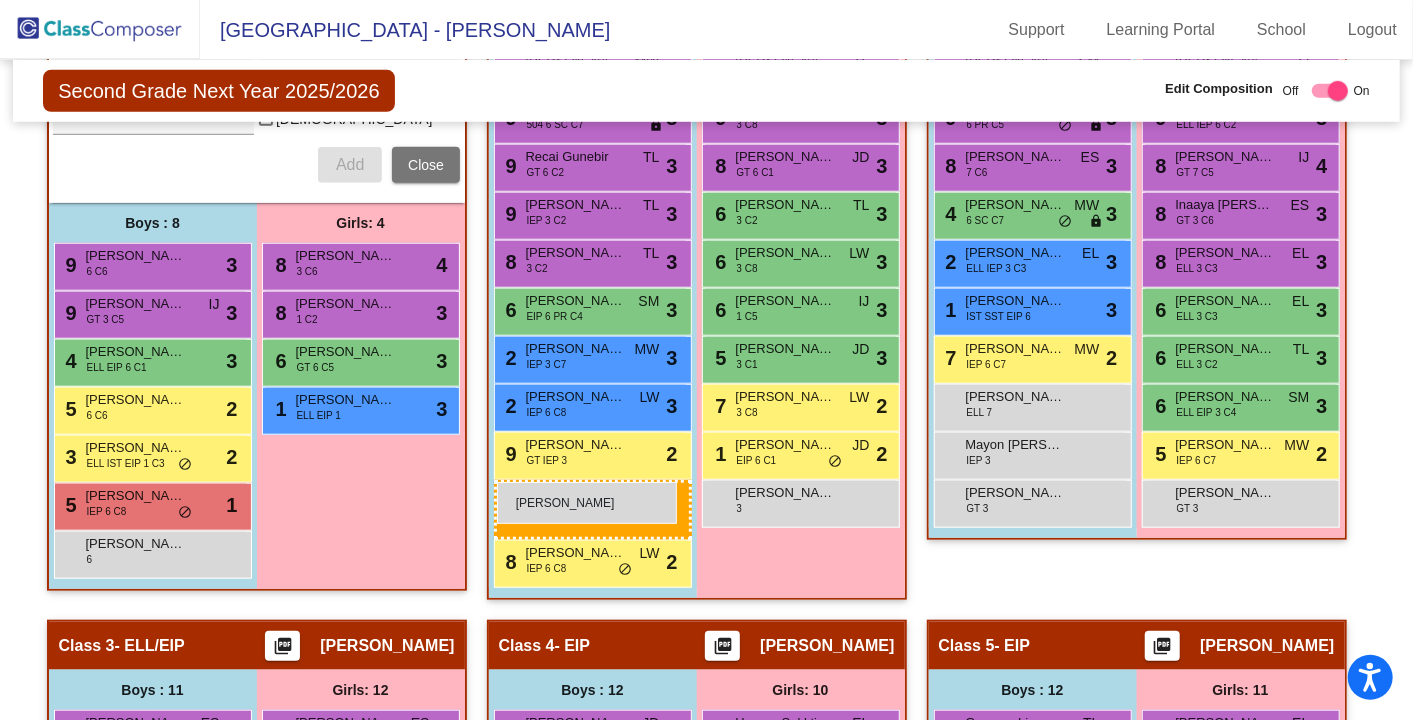 drag, startPoint x: 100, startPoint y: 594, endPoint x: 497, endPoint y: 480, distance: 413.04358 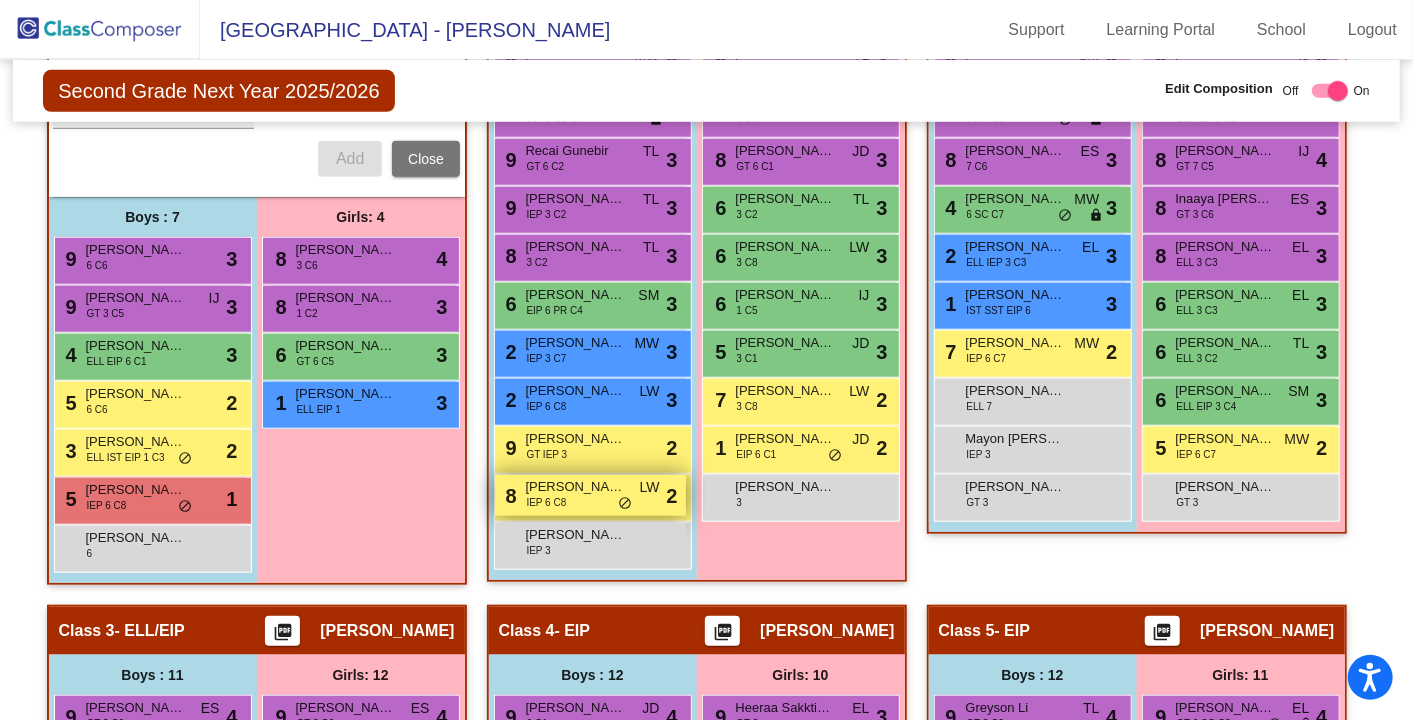 scroll, scrollTop: 855, scrollLeft: 0, axis: vertical 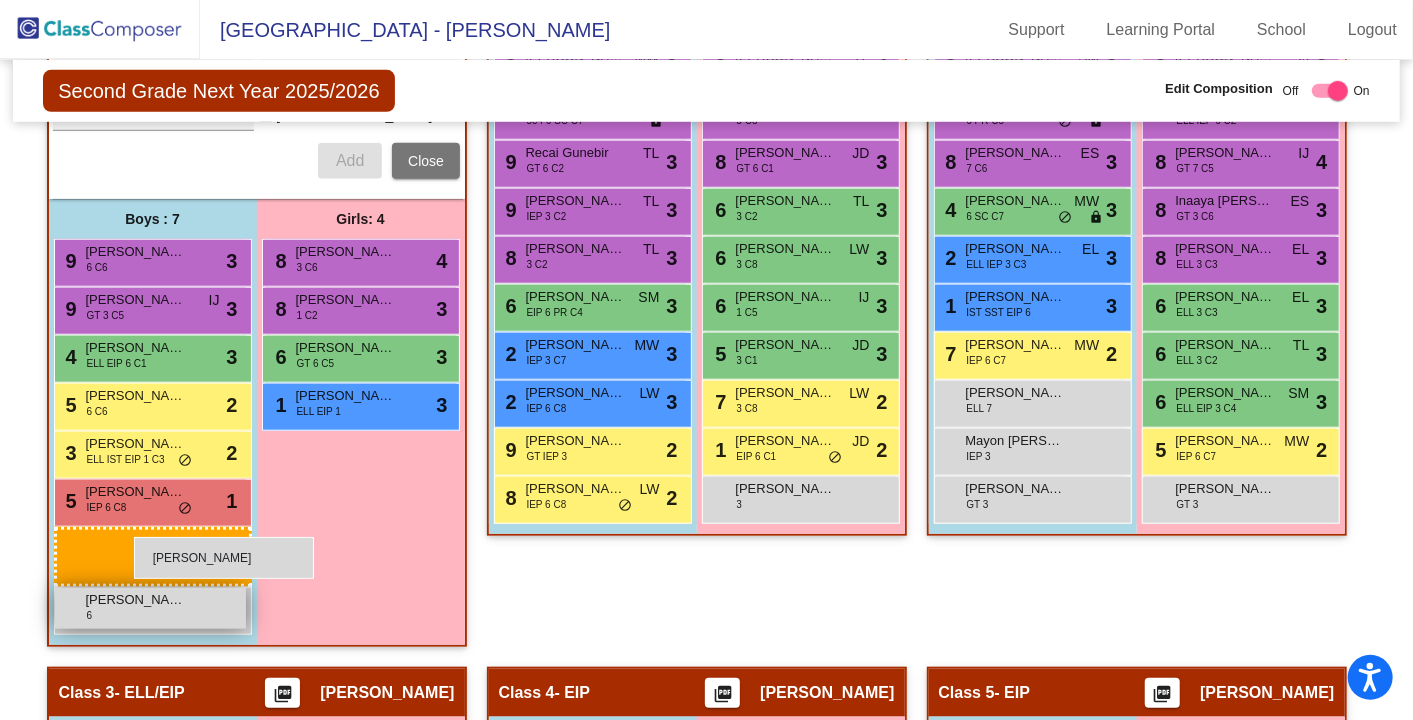 drag, startPoint x: 555, startPoint y: 544, endPoint x: 133, endPoint y: 532, distance: 422.1706 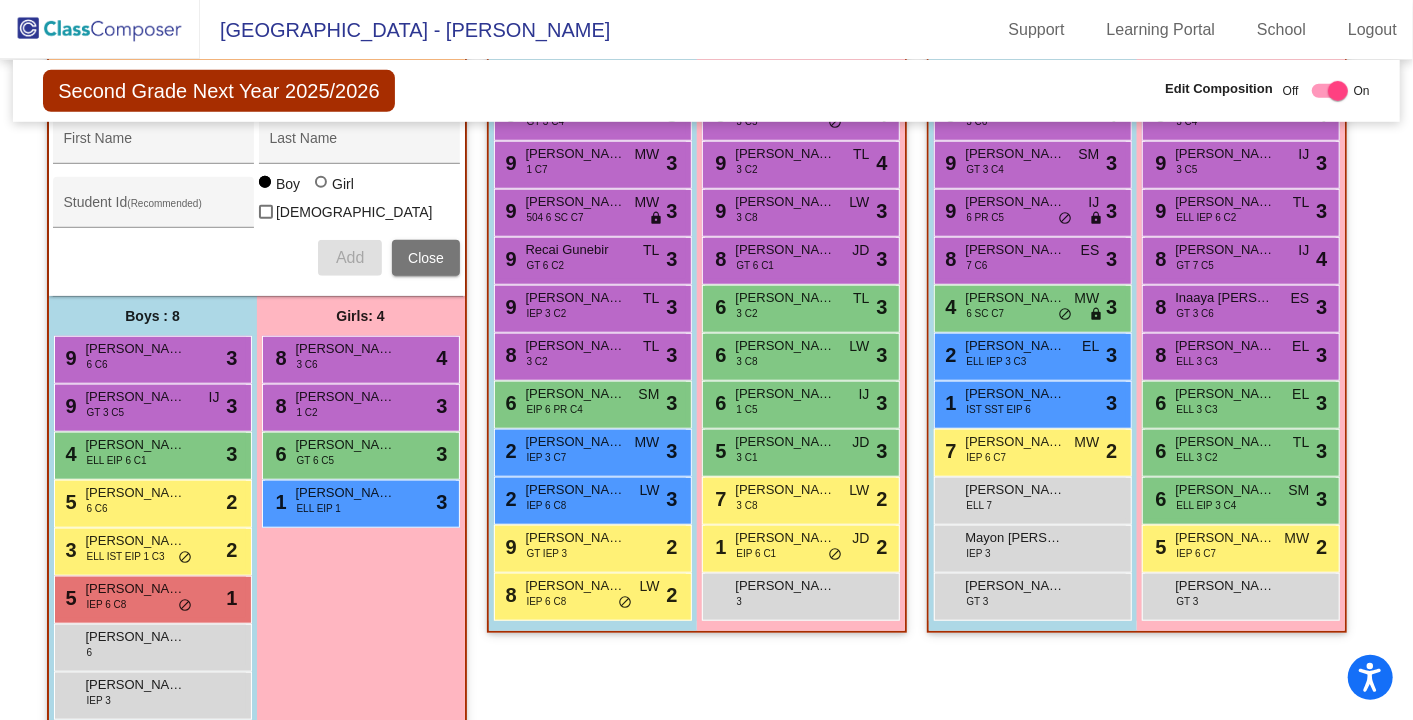 scroll, scrollTop: 768, scrollLeft: 0, axis: vertical 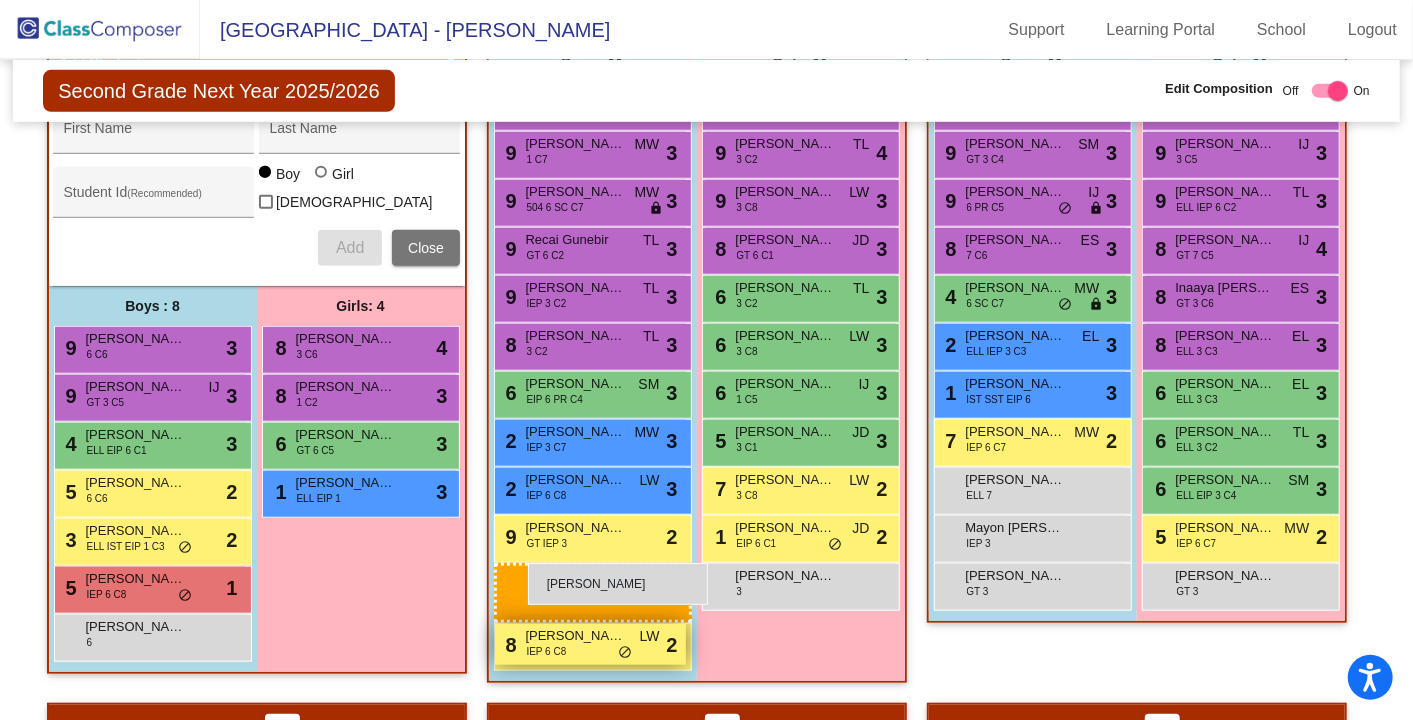 drag, startPoint x: 185, startPoint y: 664, endPoint x: 521, endPoint y: 557, distance: 352.62585 